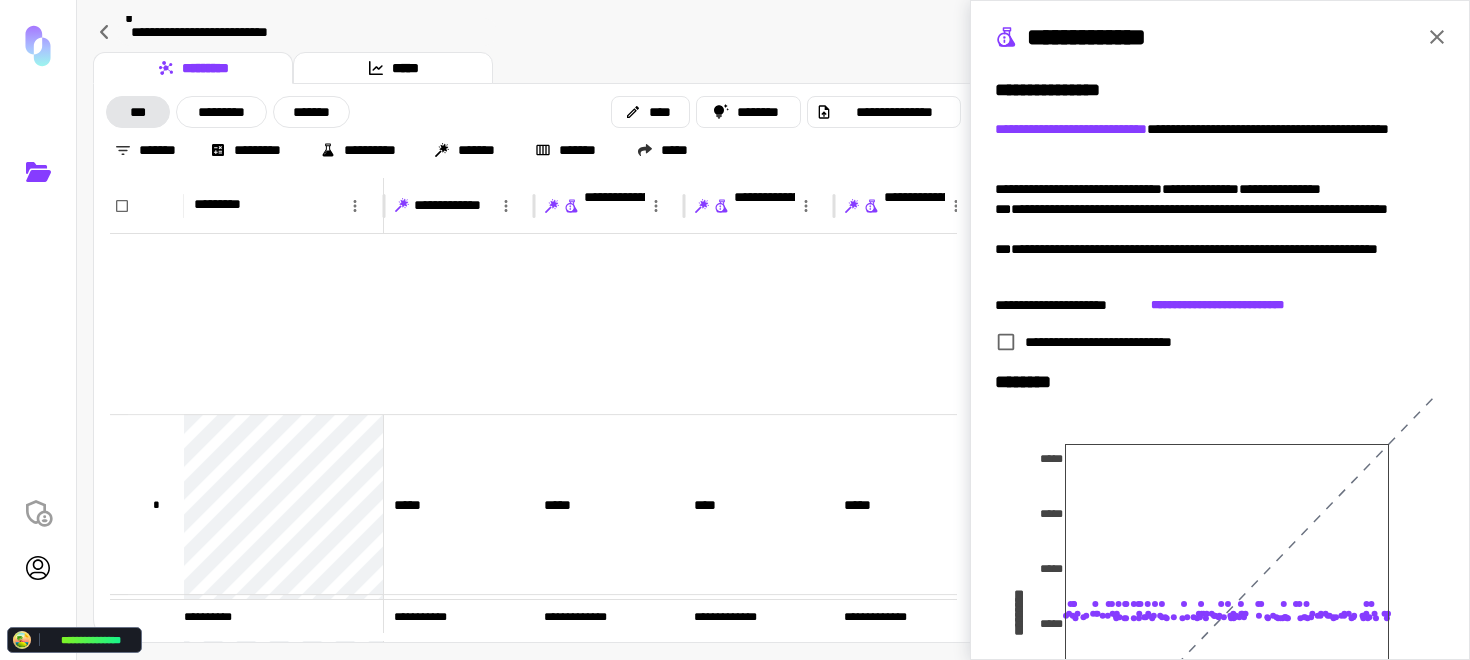 scroll, scrollTop: 0, scrollLeft: 0, axis: both 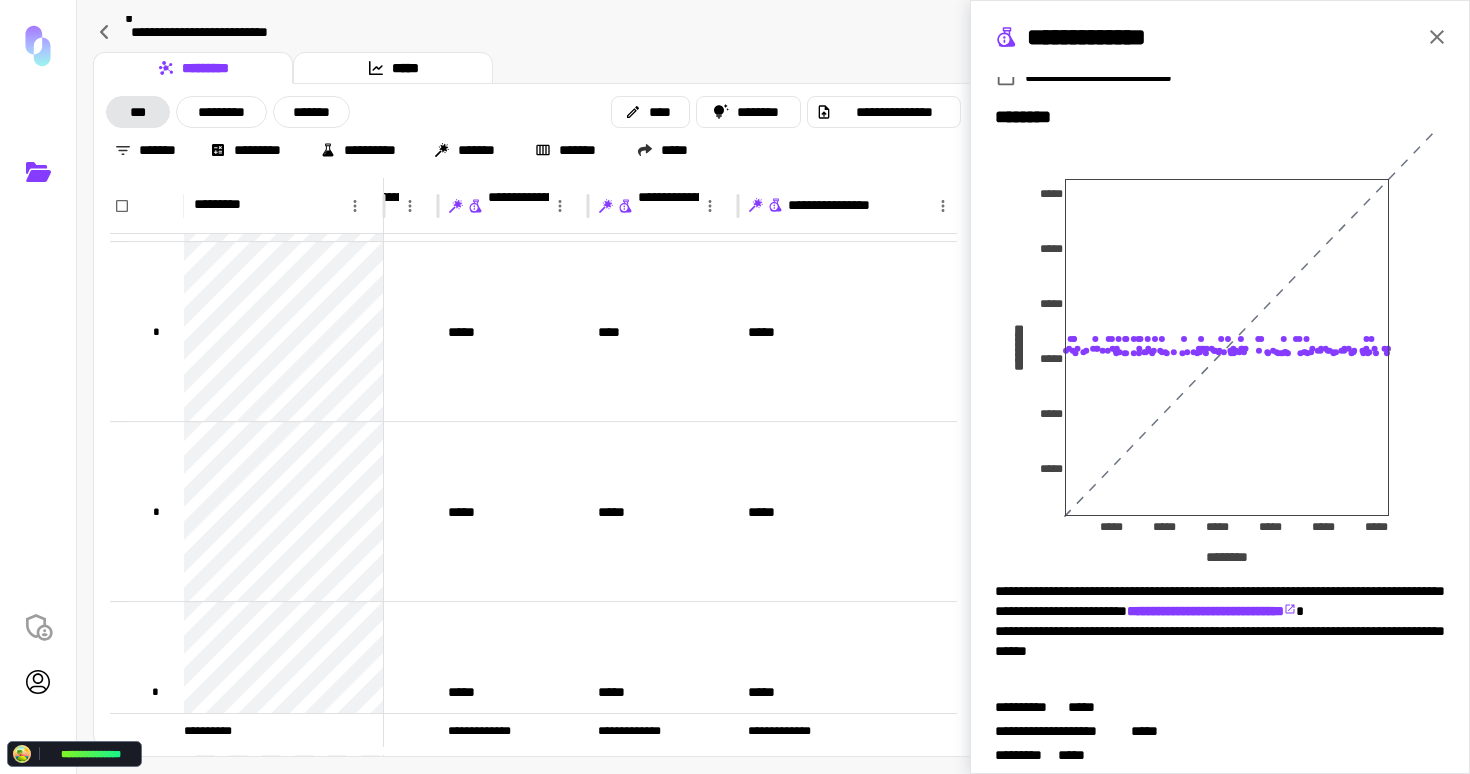 click 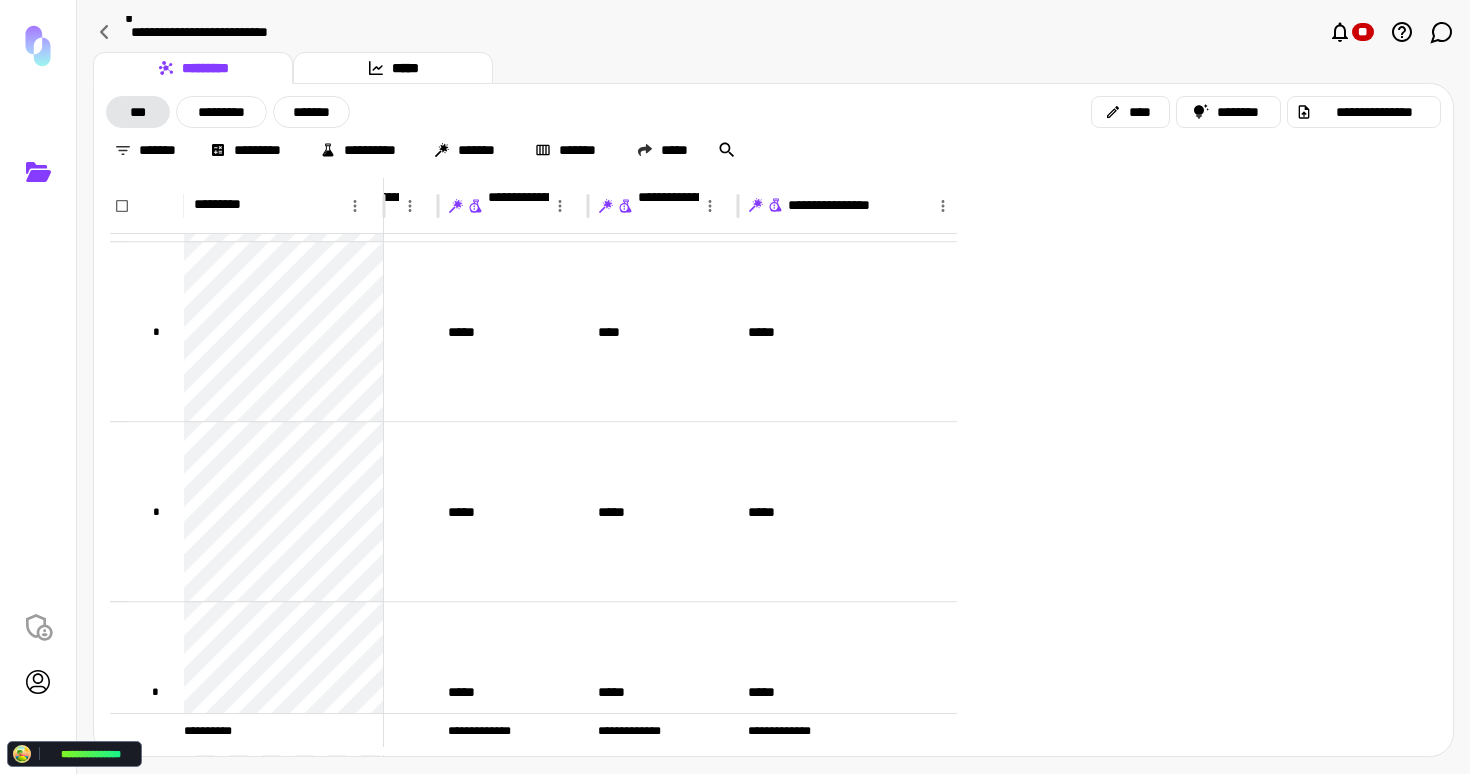 scroll, scrollTop: 533, scrollLeft: 680, axis: both 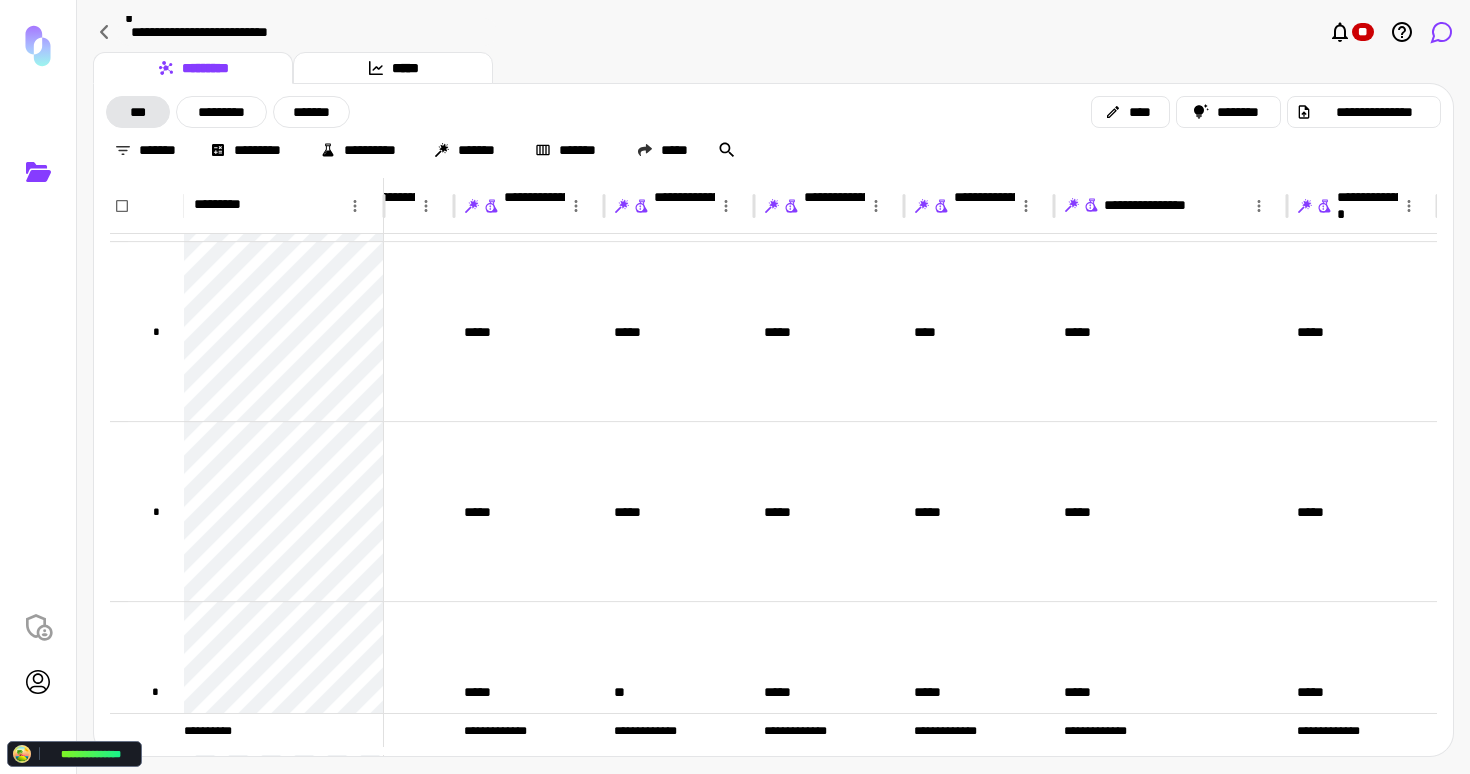 click 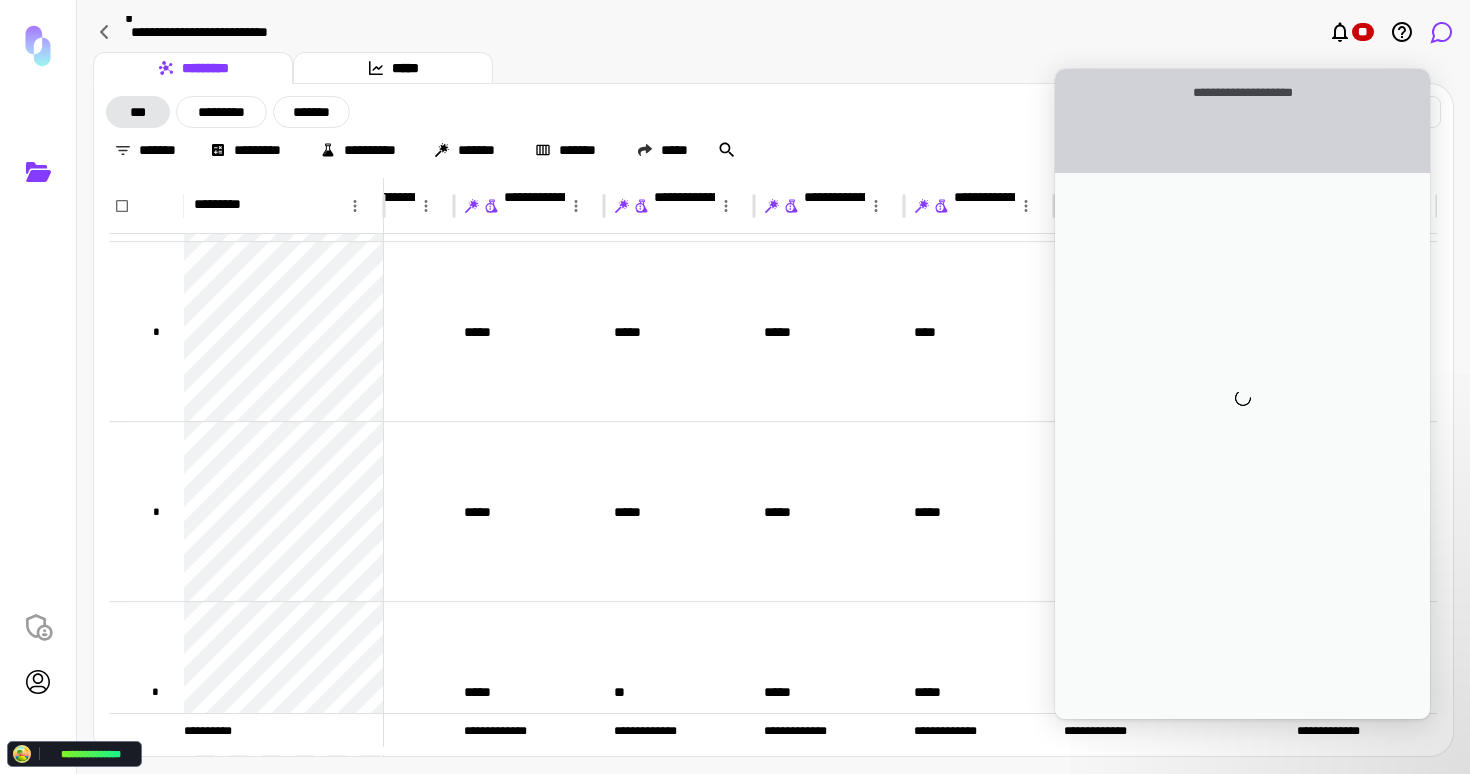 scroll, scrollTop: 0, scrollLeft: 0, axis: both 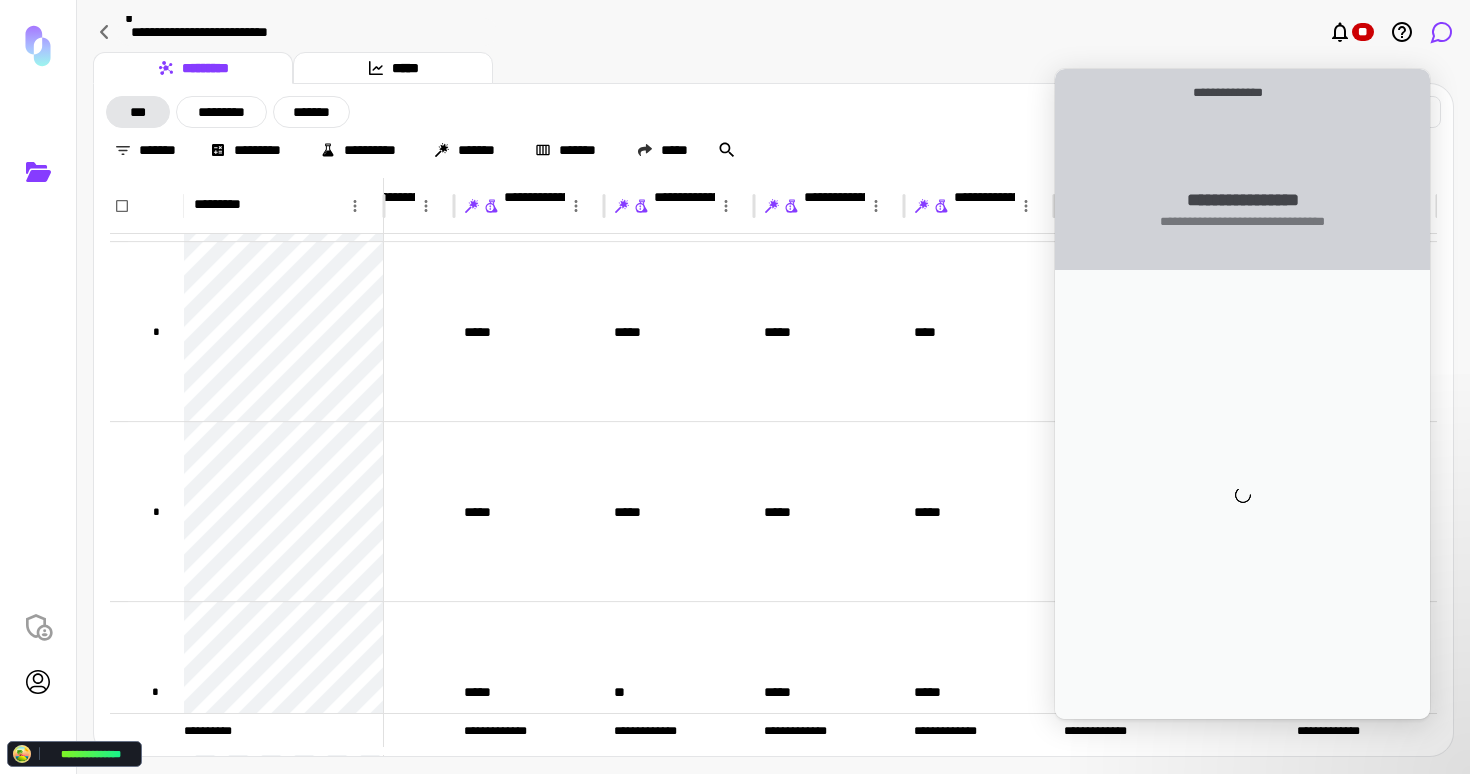 click 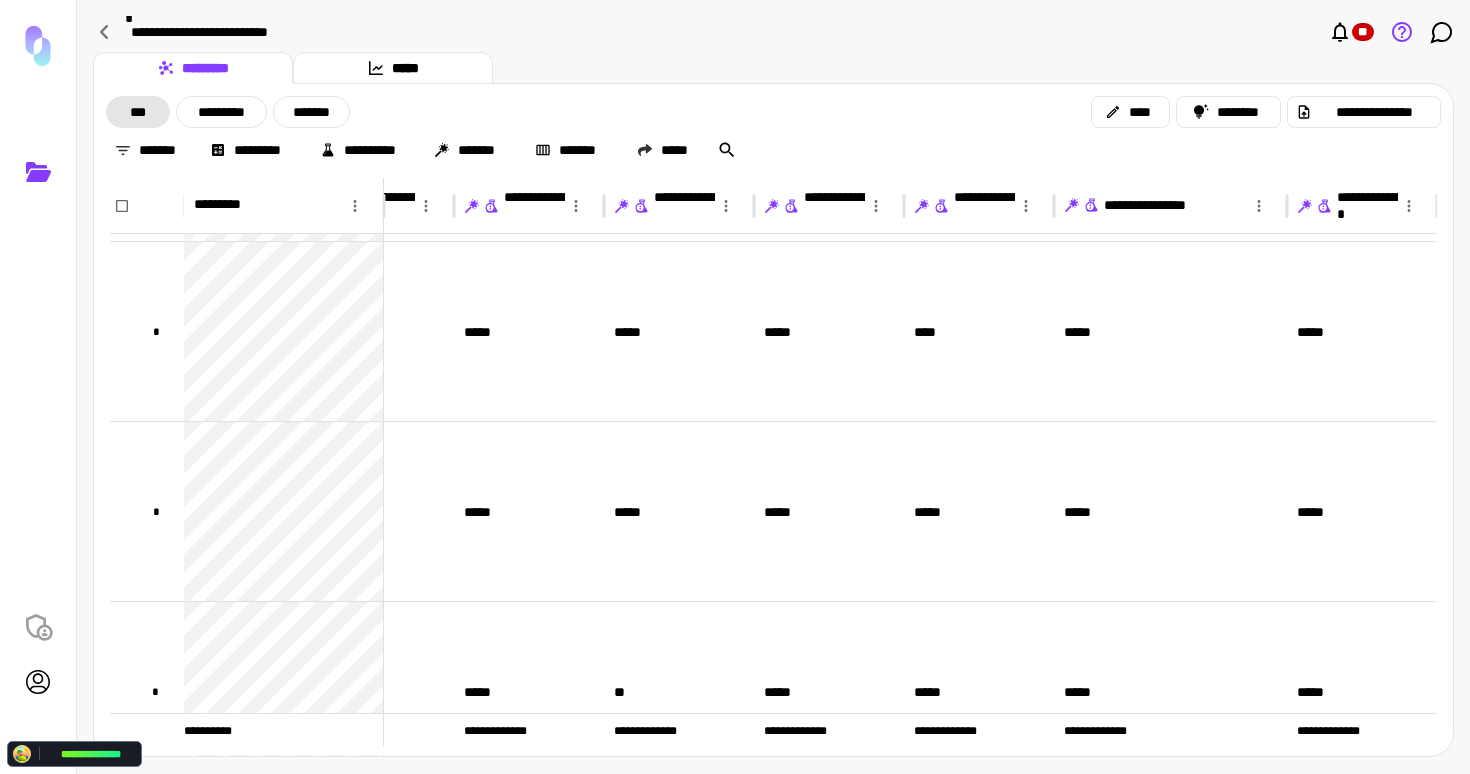 click 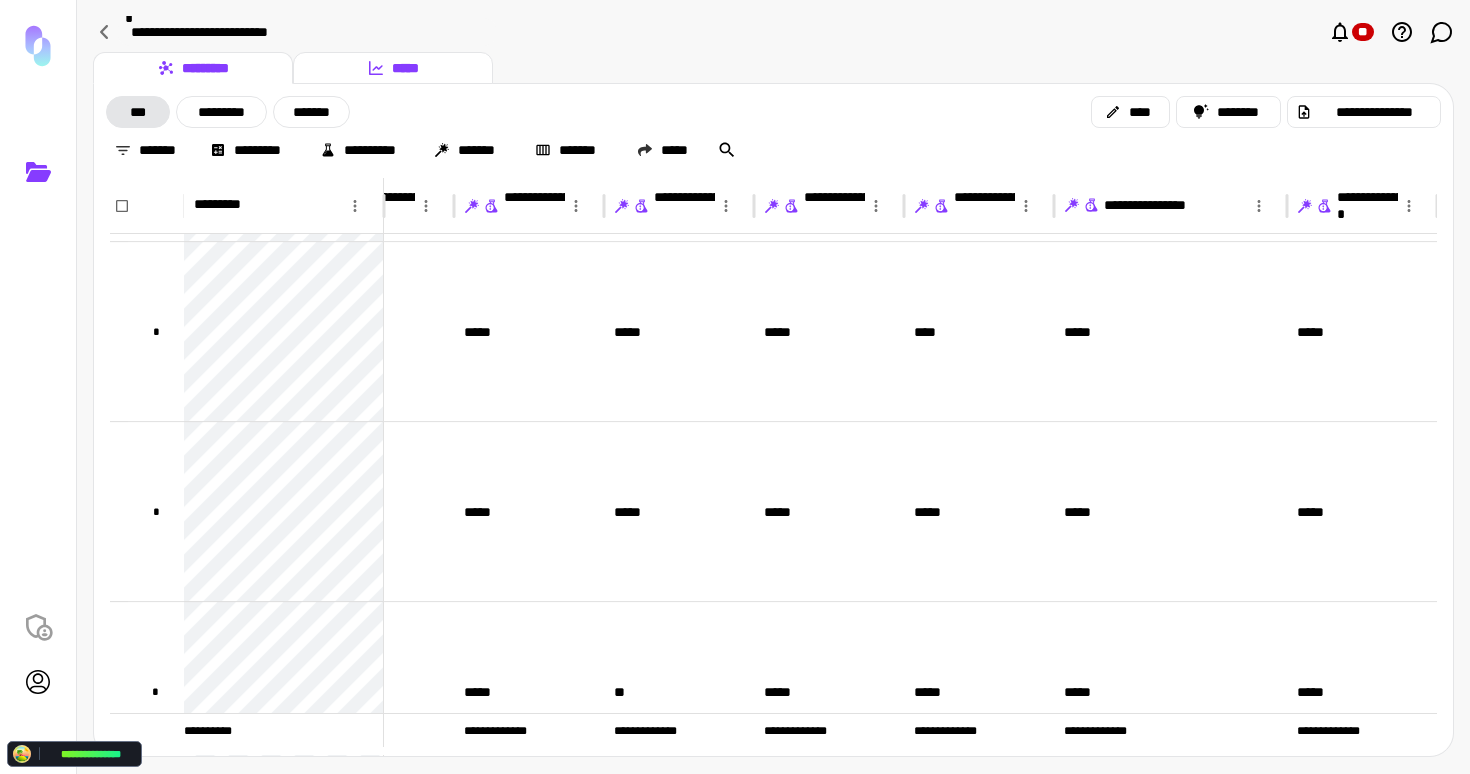 click on "*****" at bounding box center (393, 68) 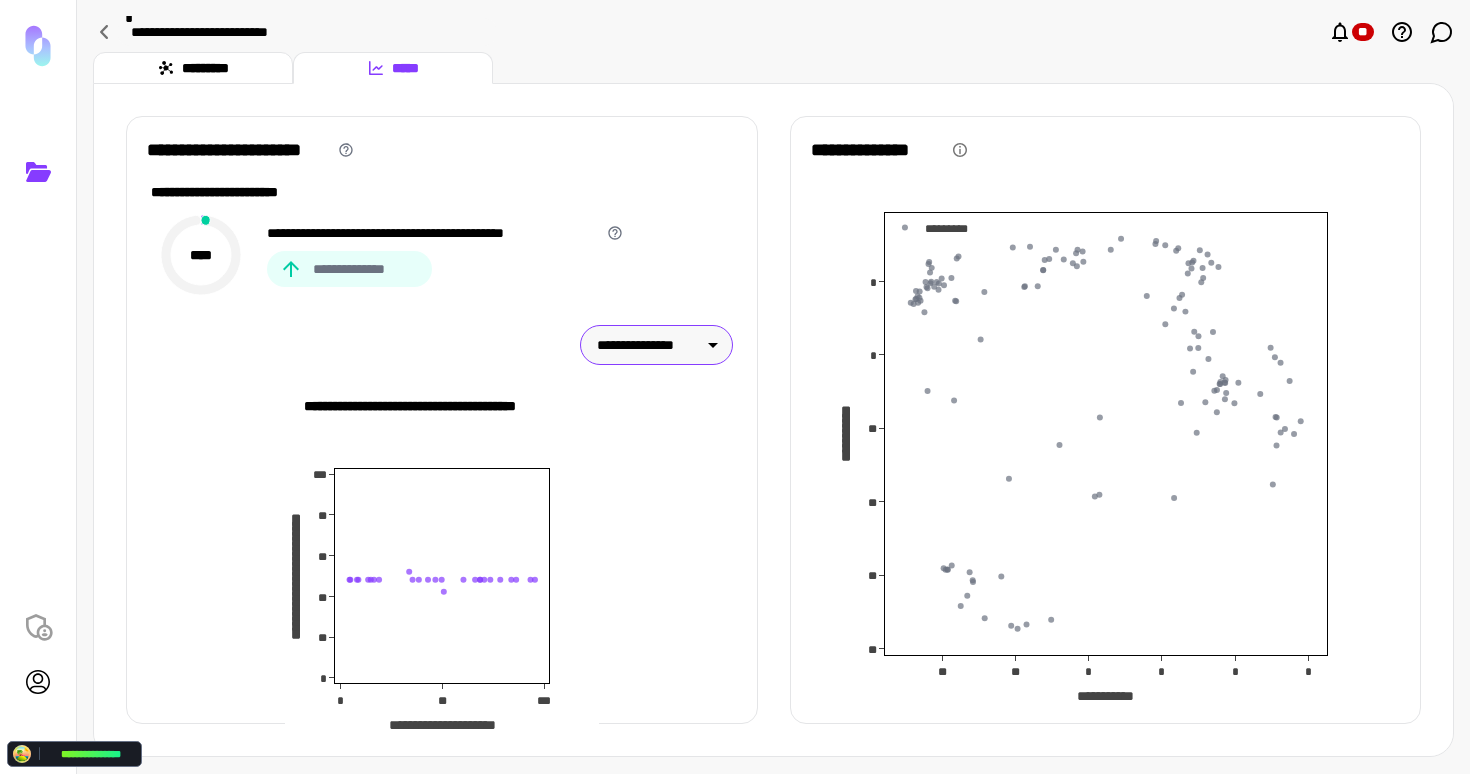 click on "**********" at bounding box center (648, 345) 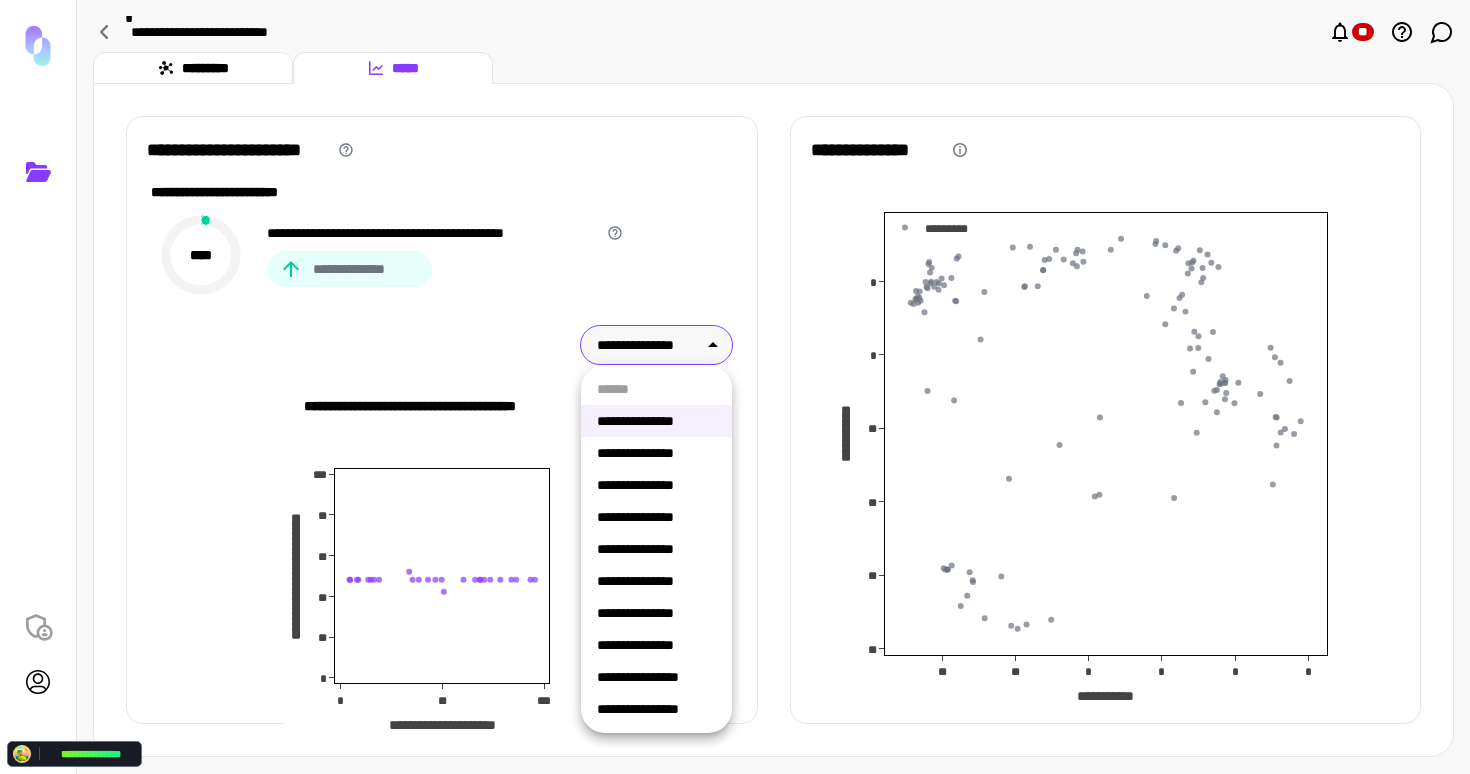 click on "**********" at bounding box center (656, 453) 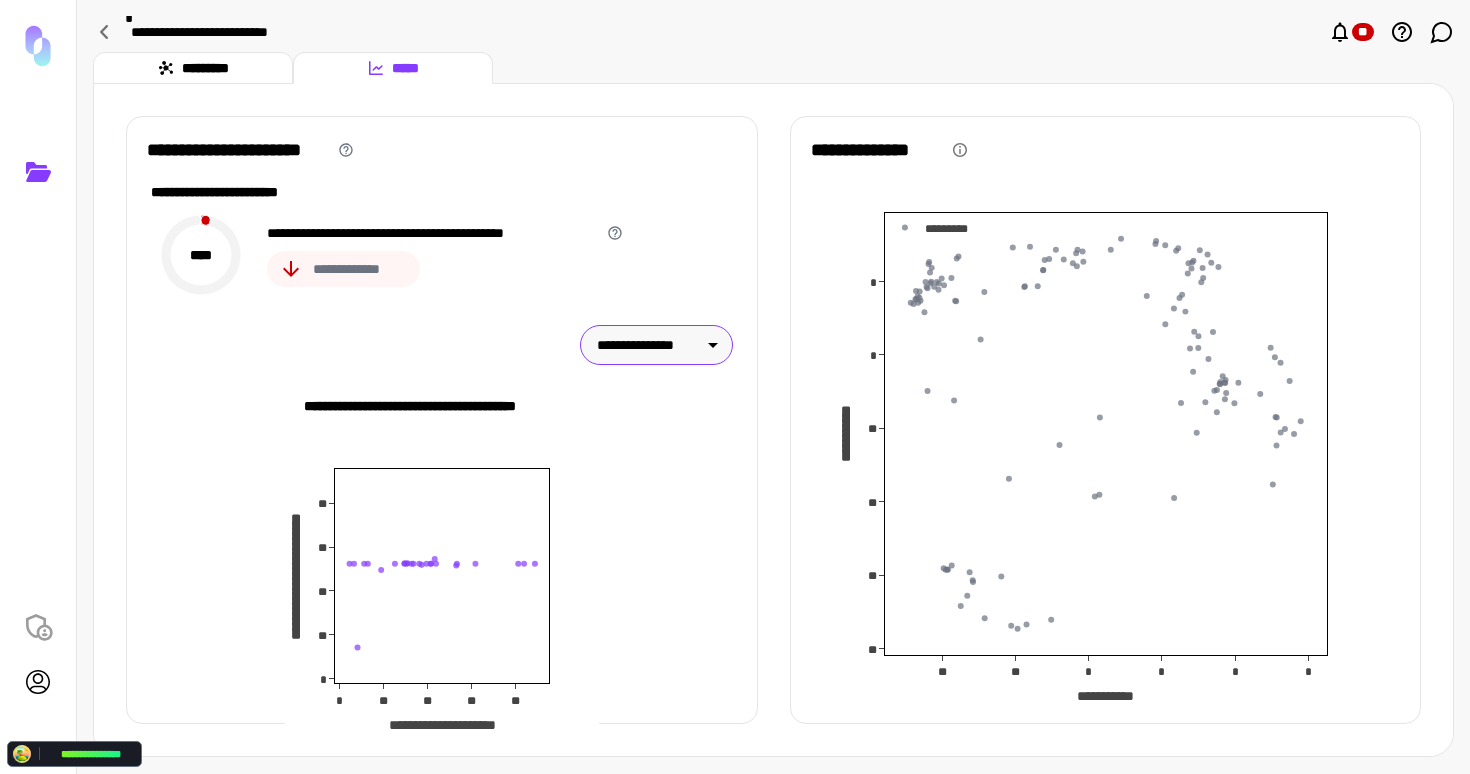 click on "**********" at bounding box center (648, 345) 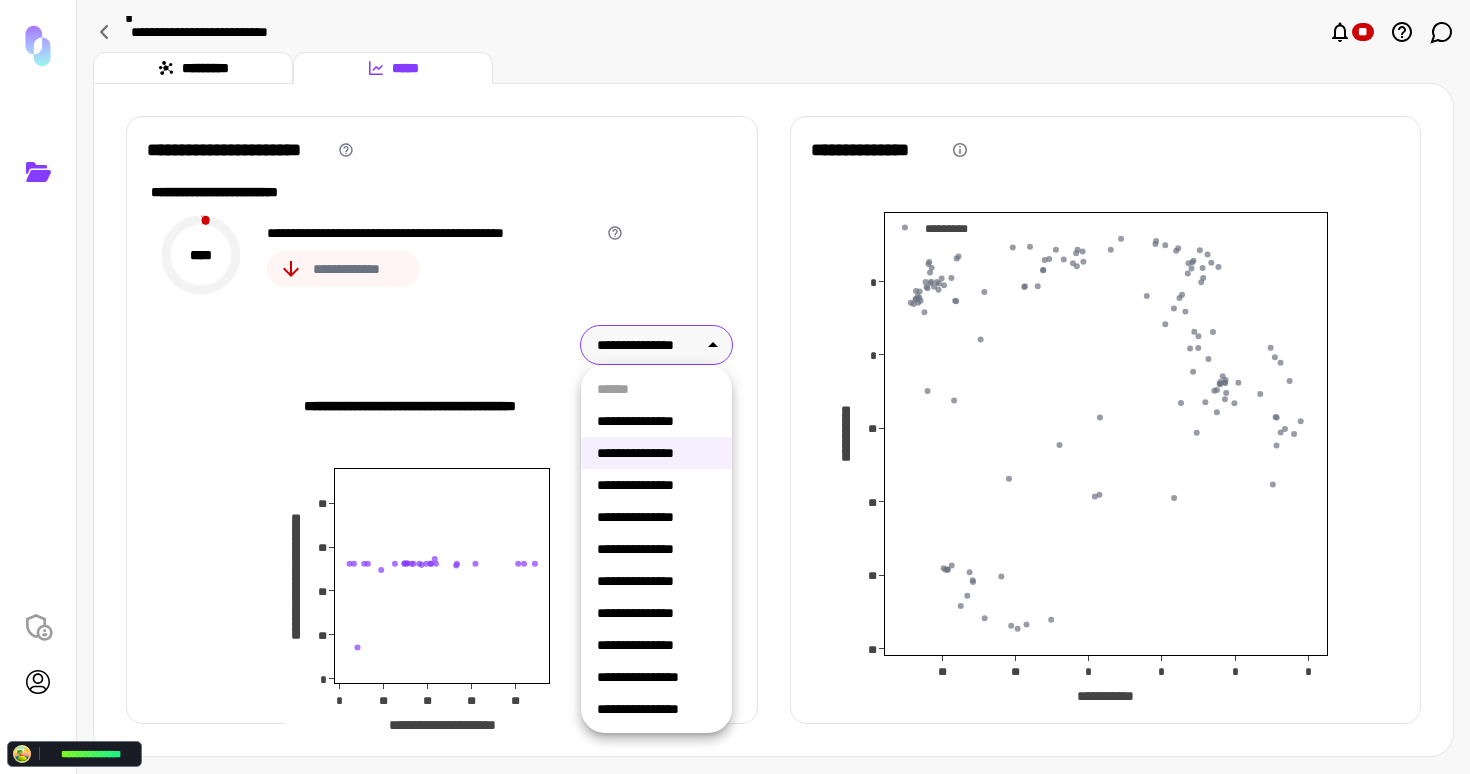 click on "**********" at bounding box center [656, 485] 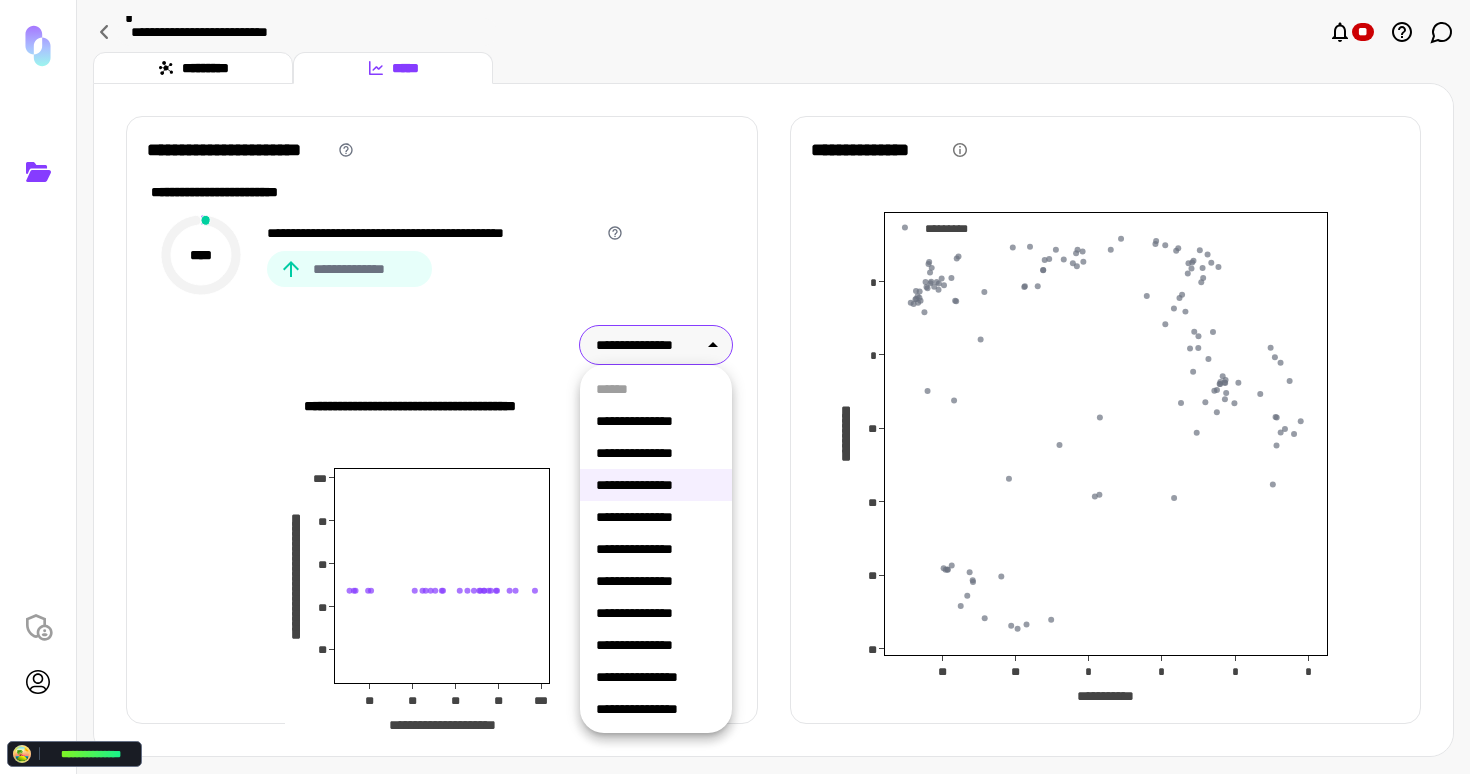 click on "**********" at bounding box center [648, 345] 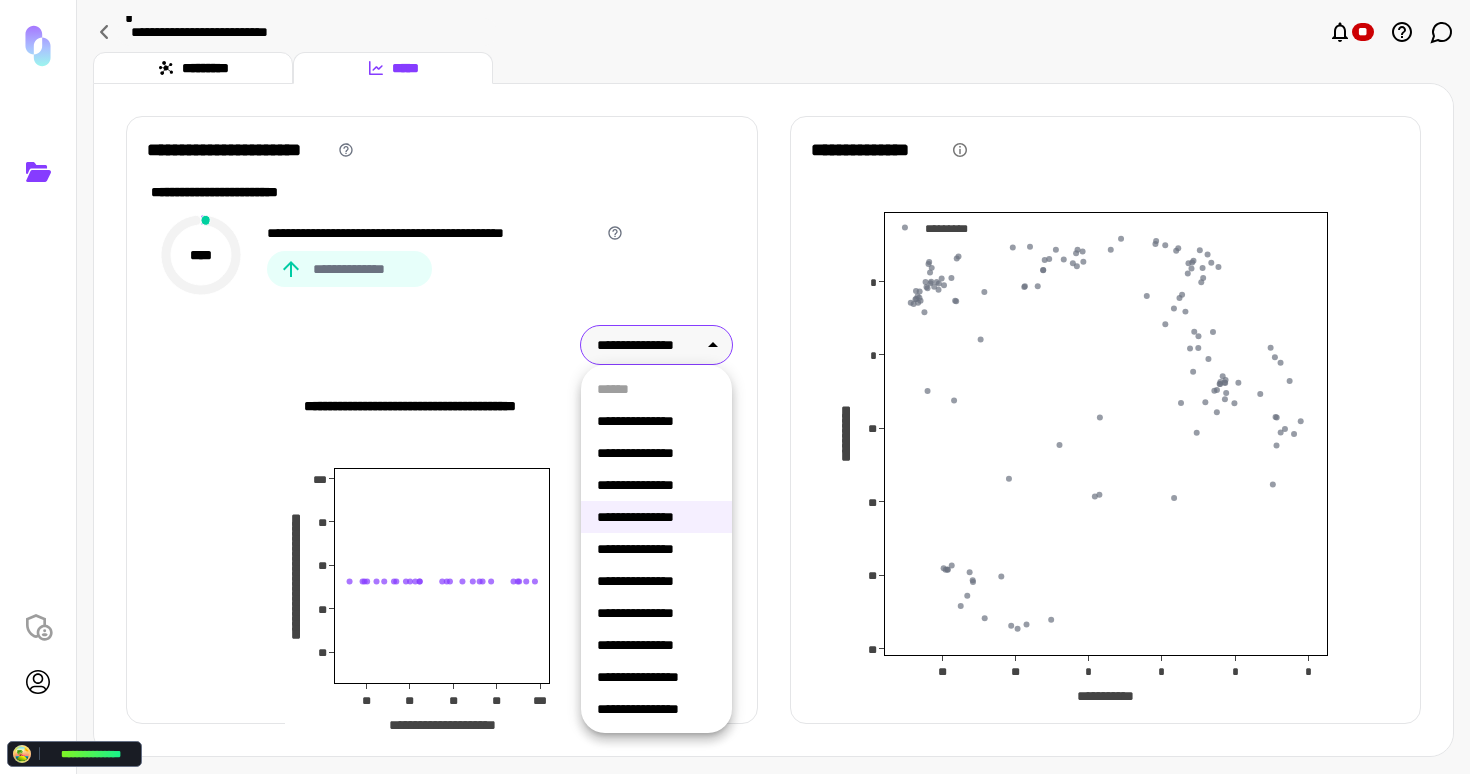 drag, startPoint x: 665, startPoint y: 343, endPoint x: 697, endPoint y: 435, distance: 97.406364 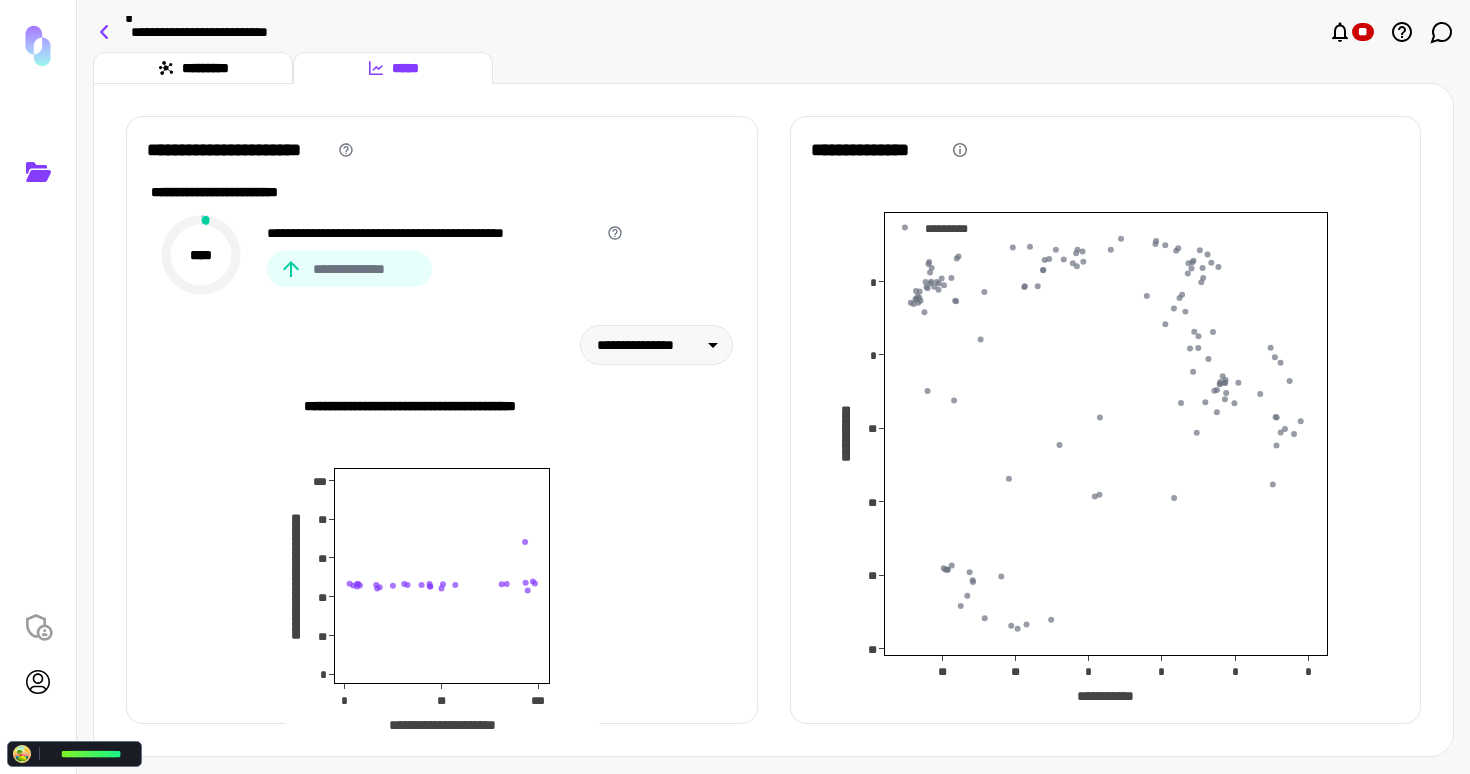 click 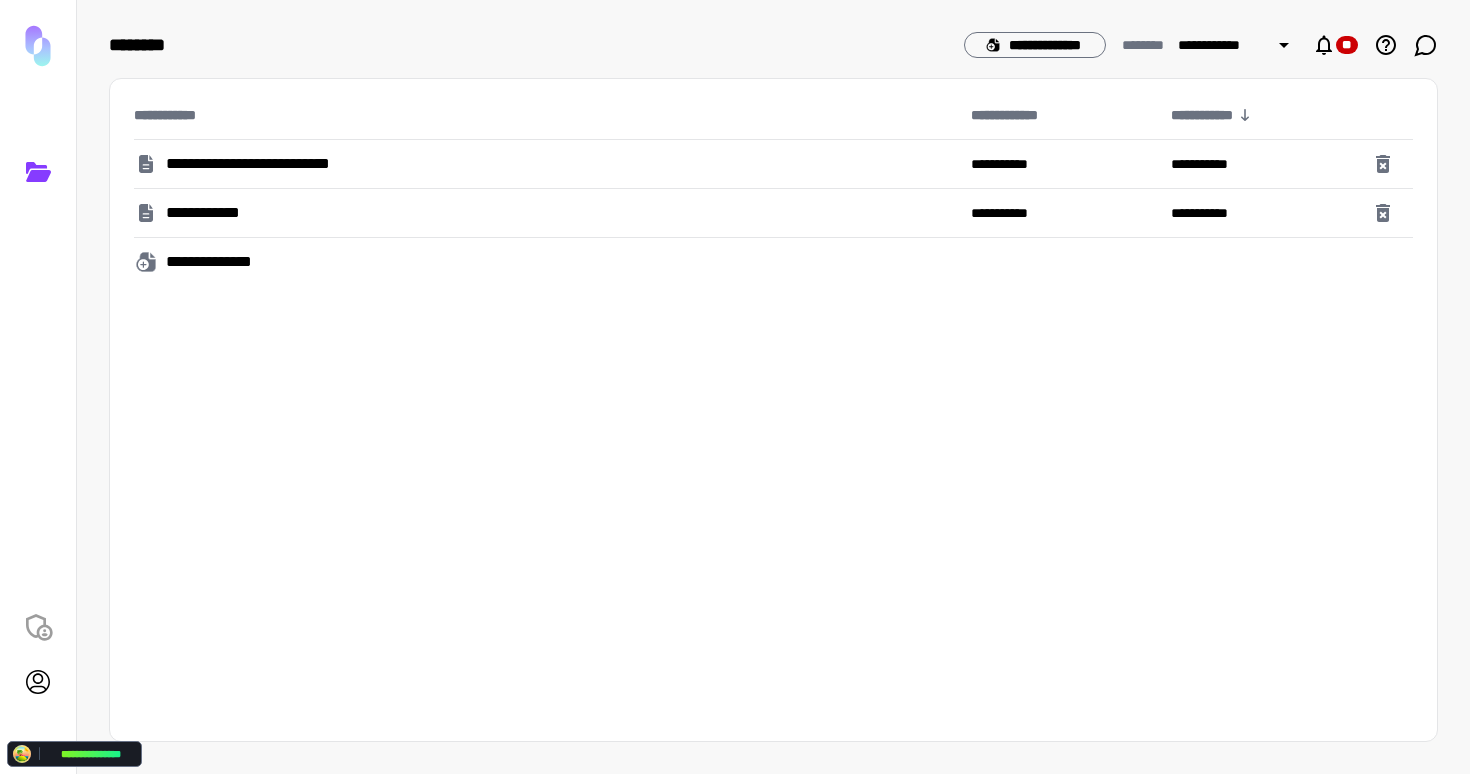 click on "**********" at bounding box center [221, 262] 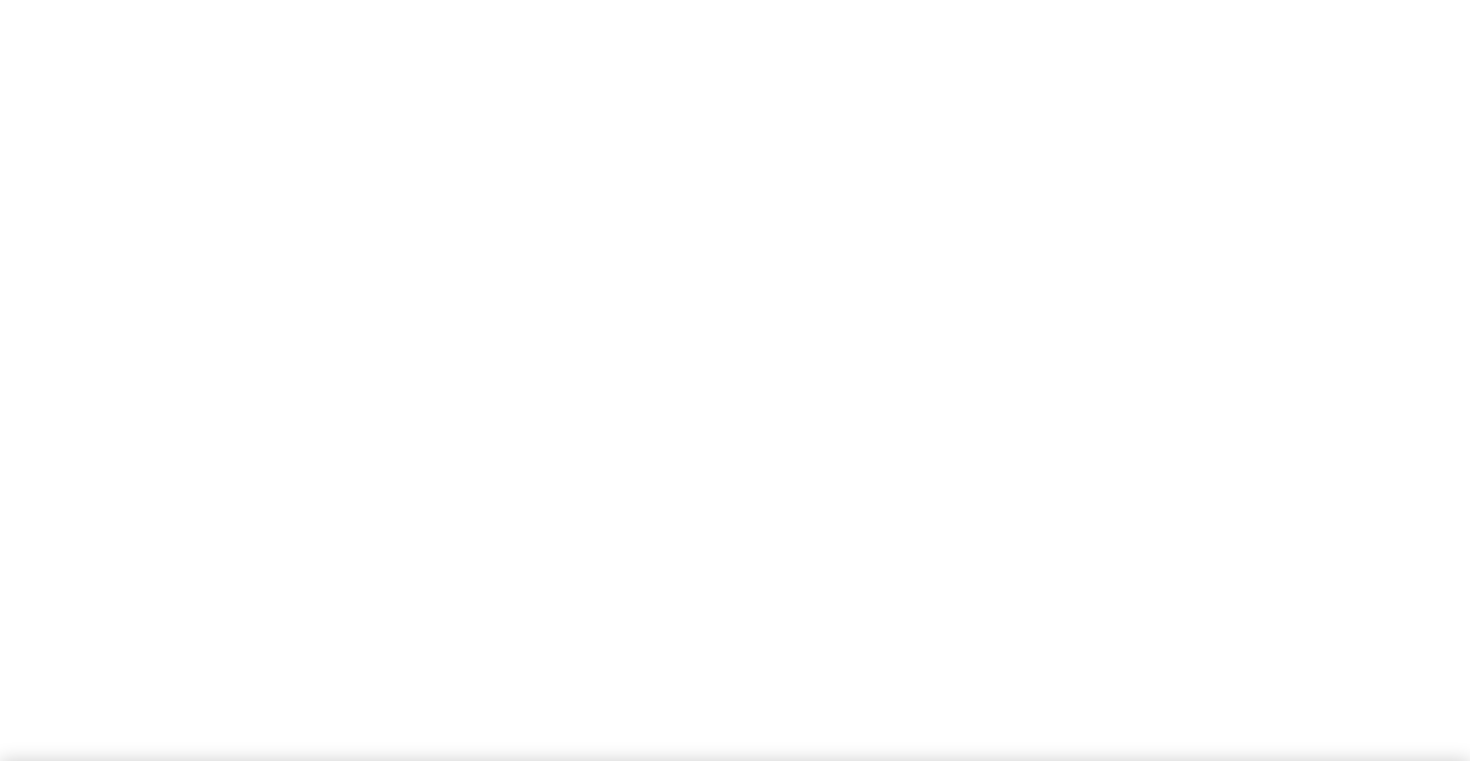scroll, scrollTop: 0, scrollLeft: 0, axis: both 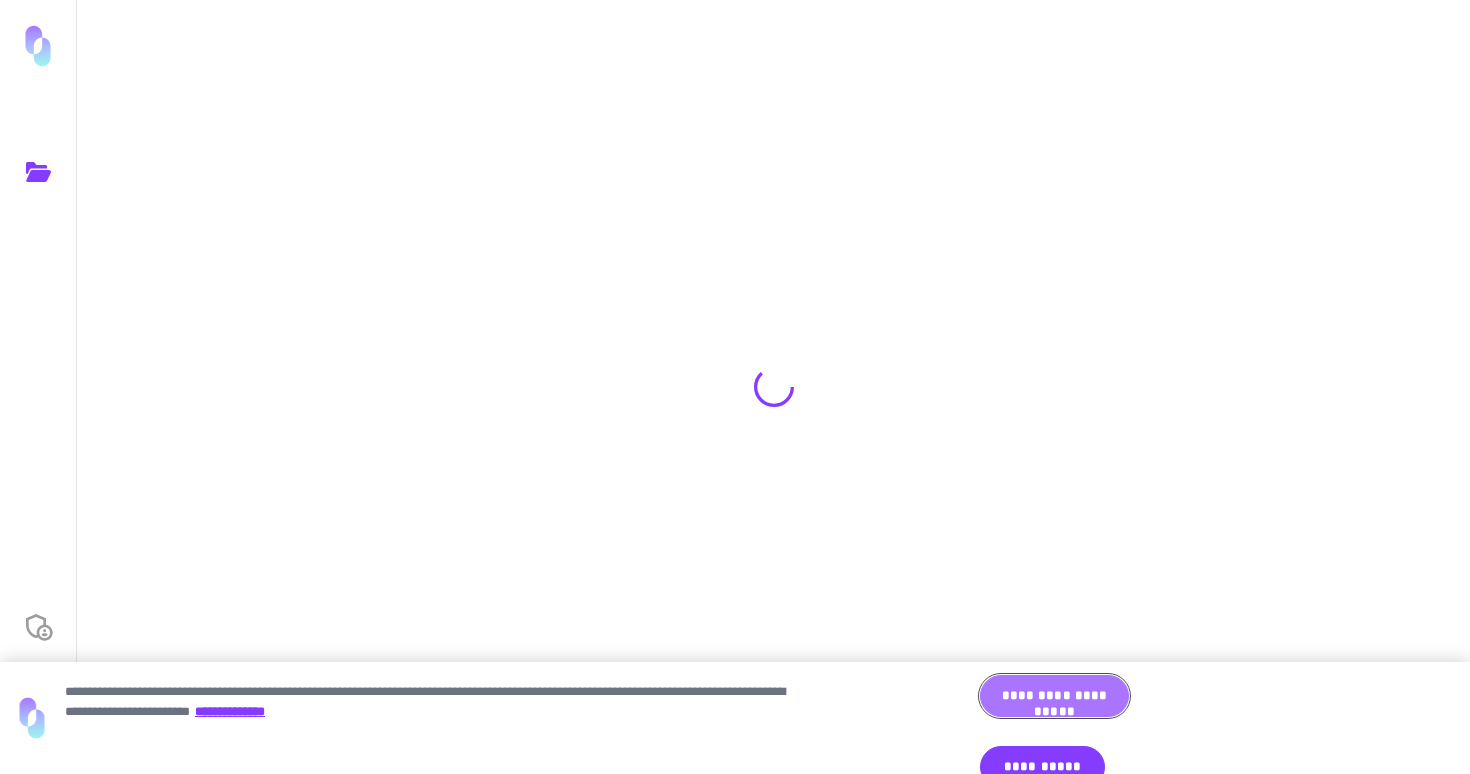 click on "**********" at bounding box center [1054, 696] 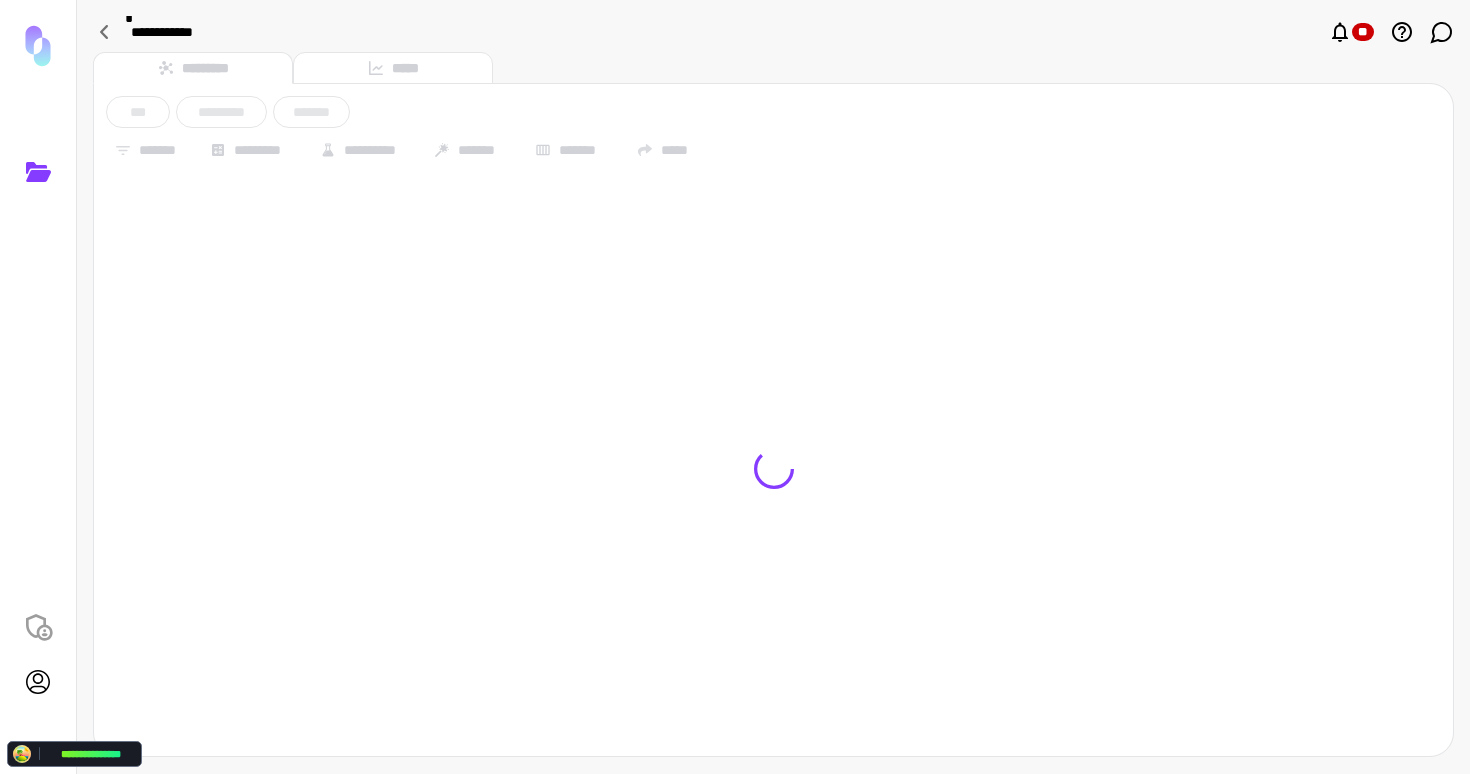 click on "**********" at bounding box center [773, 150] 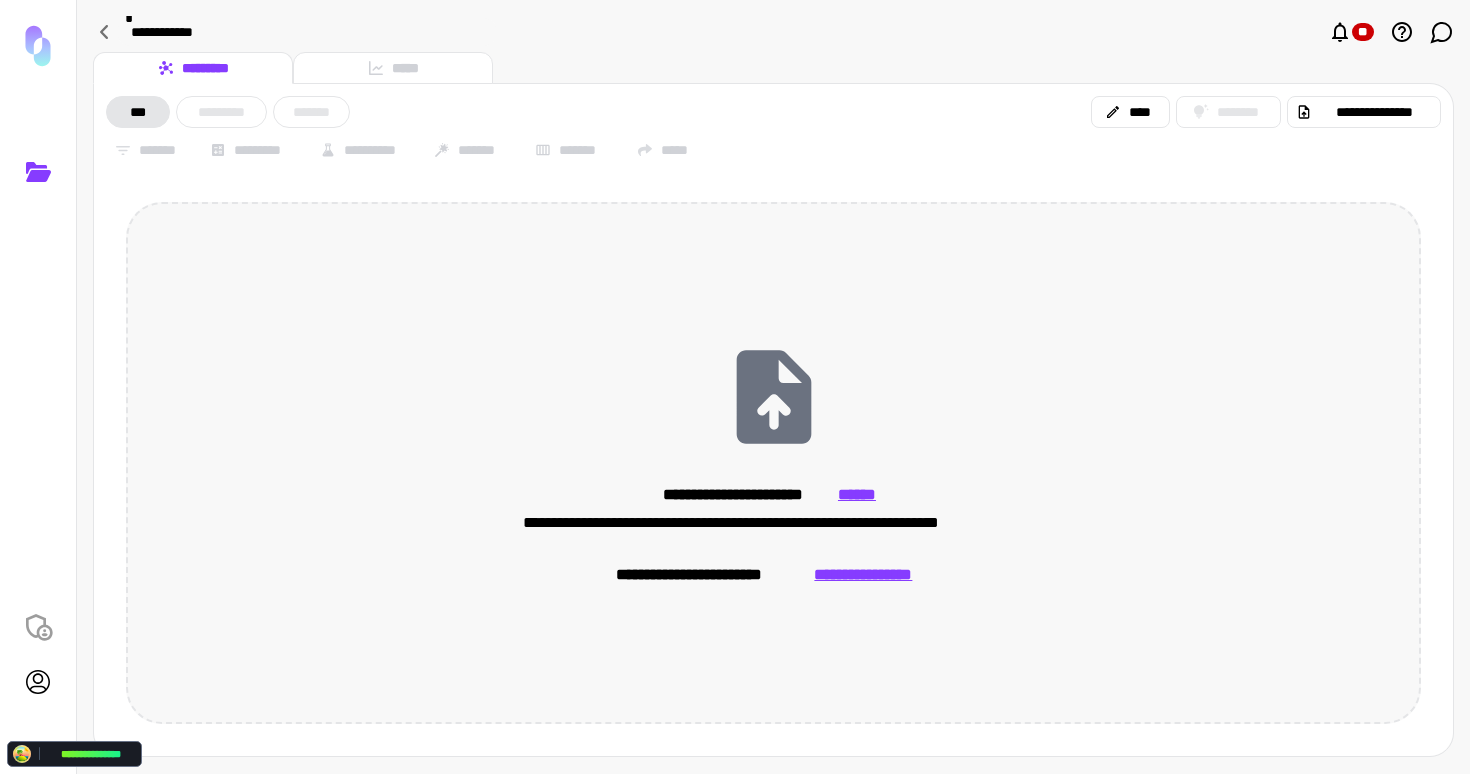 click on "**********" at bounding box center [863, 575] 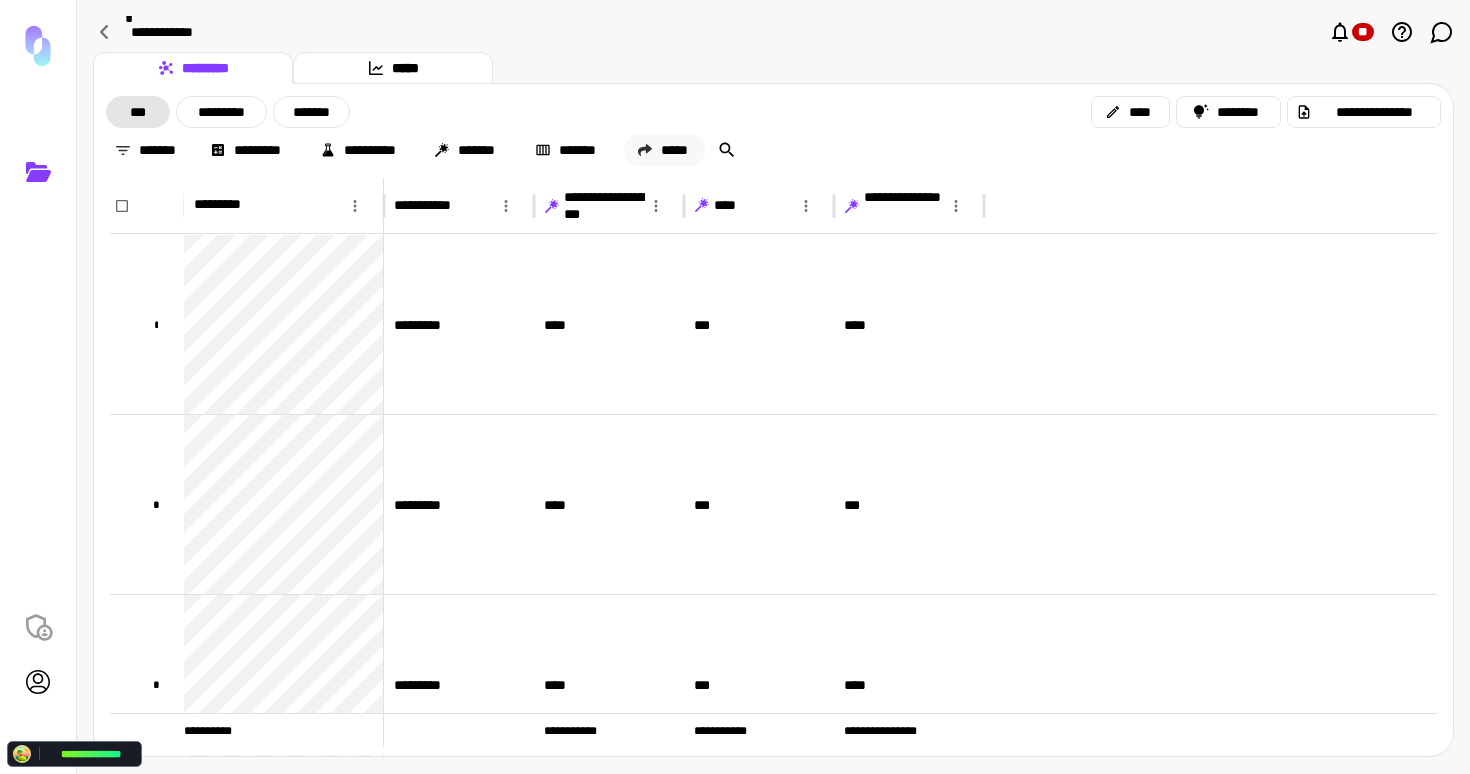 click on "*****" at bounding box center (664, 150) 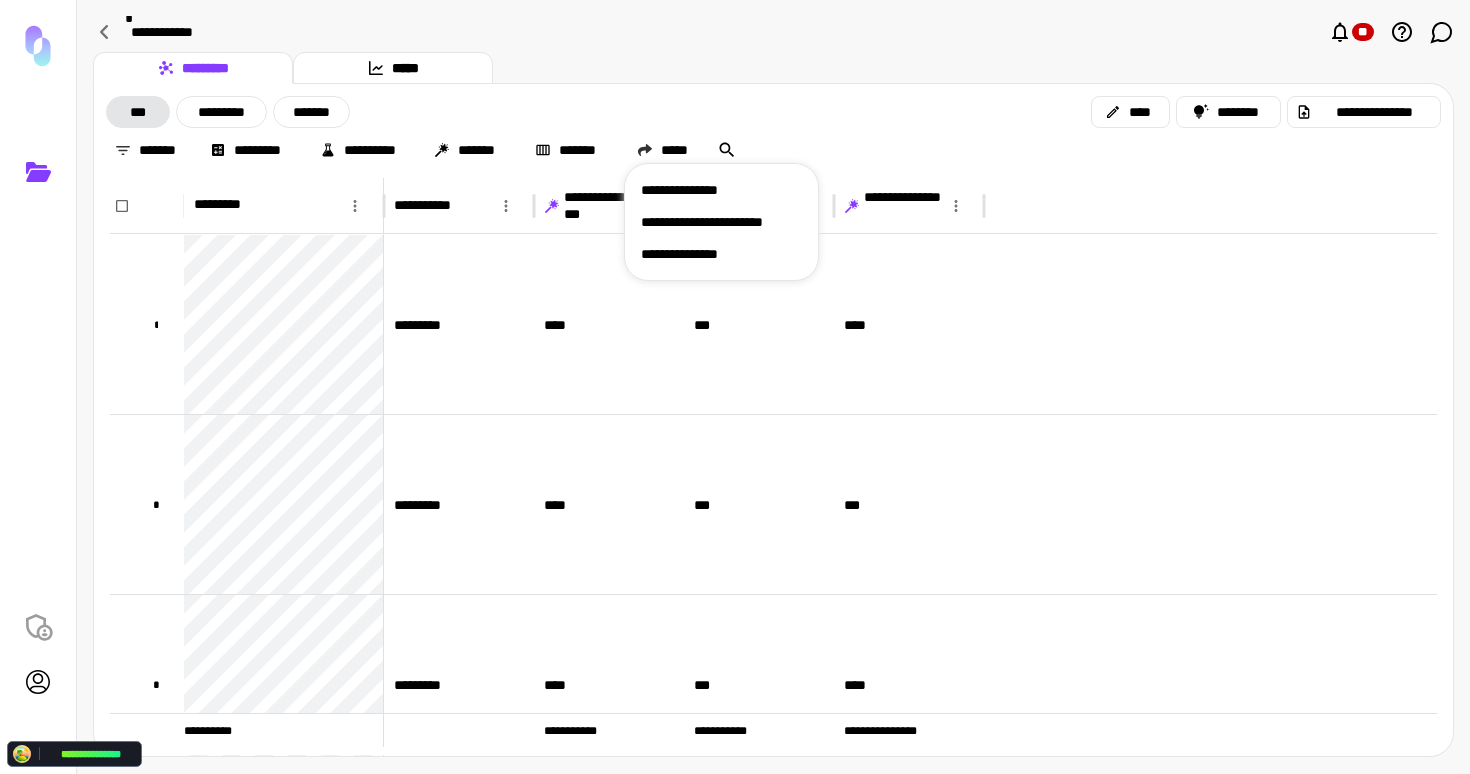 click on "**********" at bounding box center [721, 190] 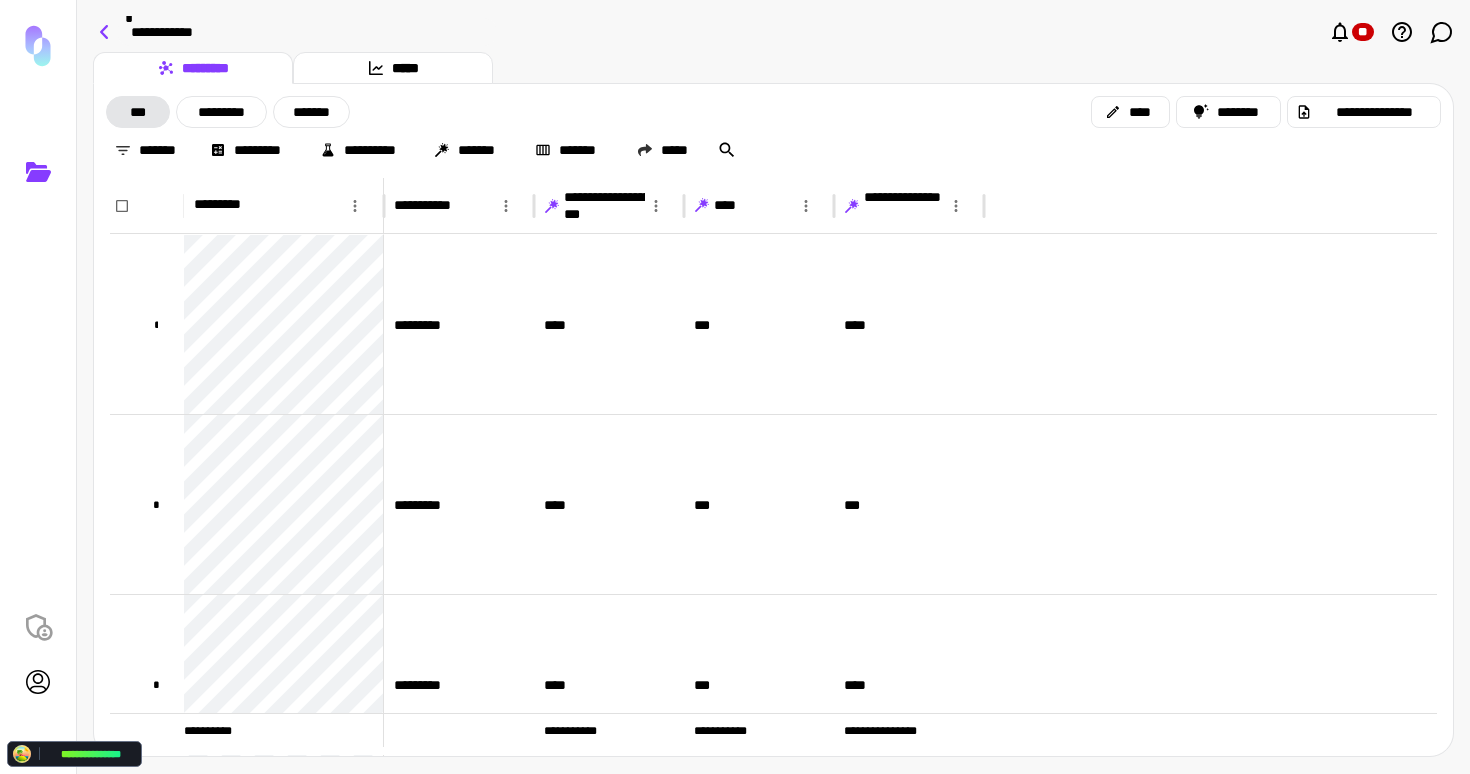 click 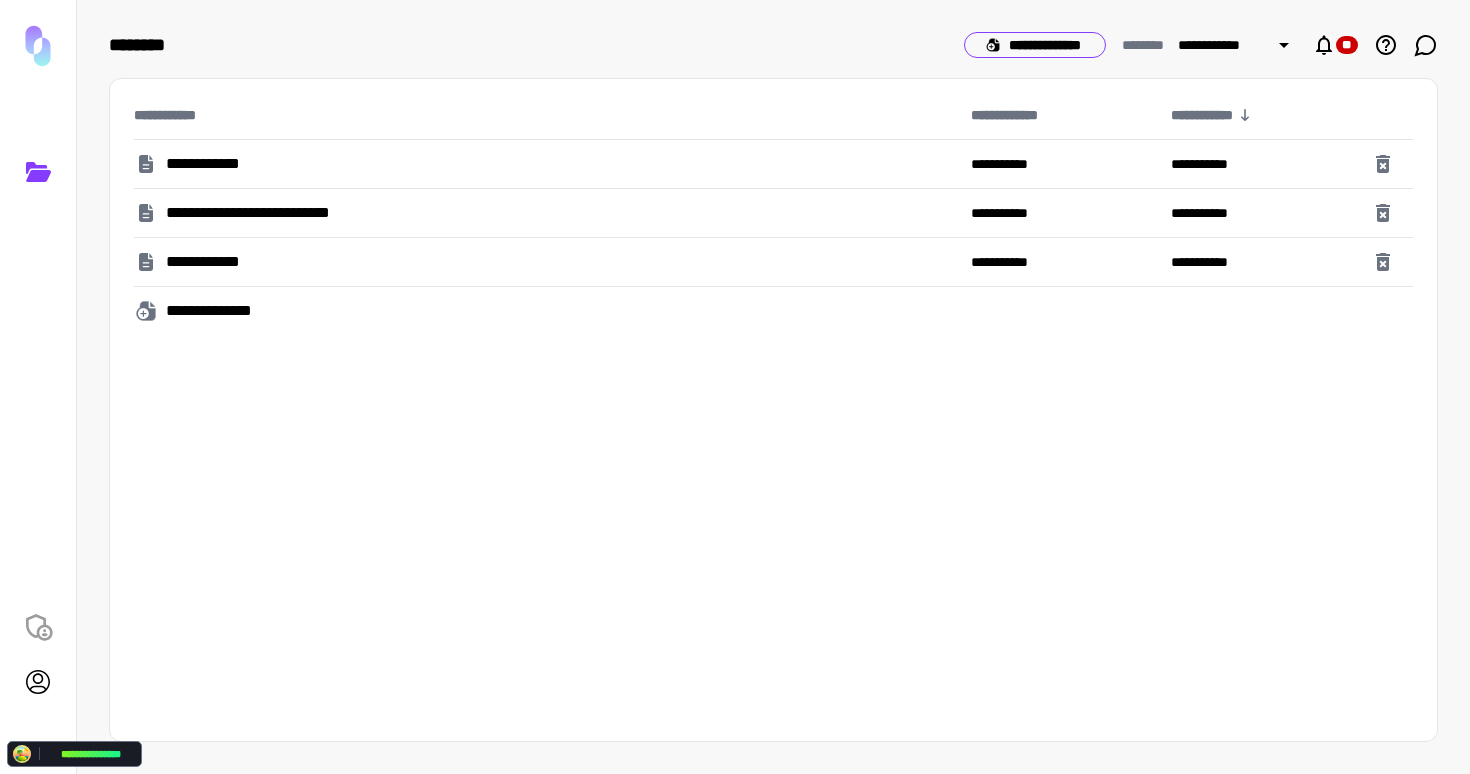 click on "**********" at bounding box center (1035, 45) 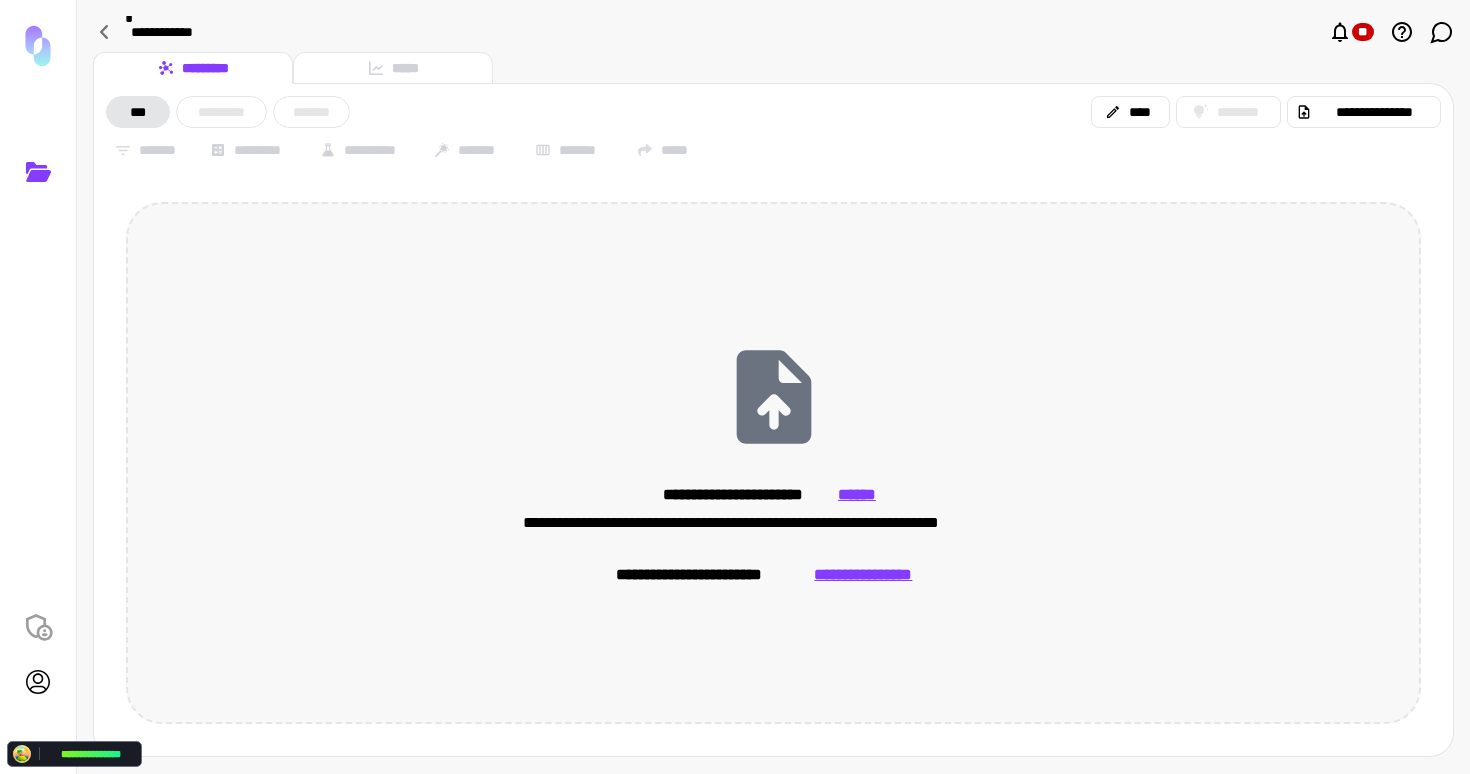 click on "**********" at bounding box center [773, 463] 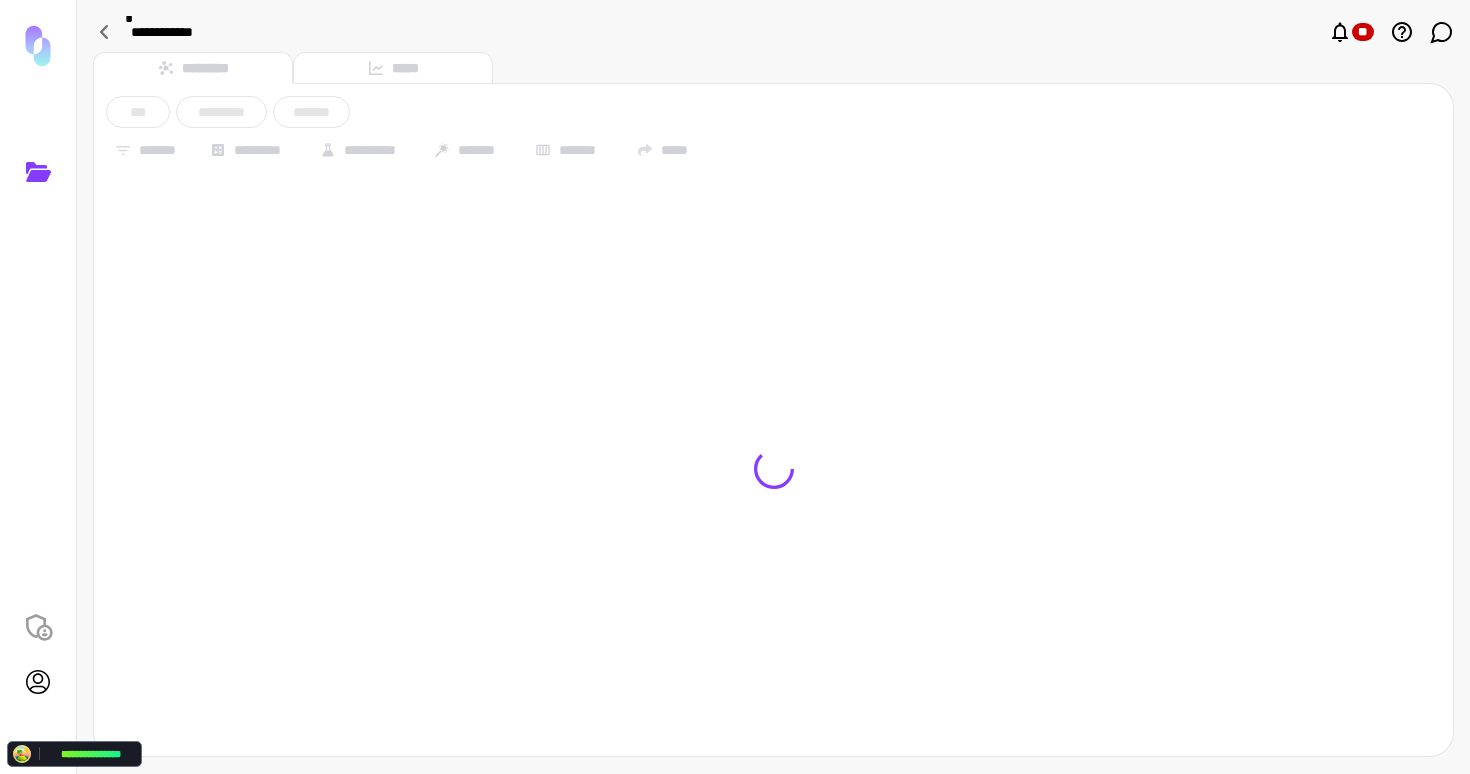 type on "********" 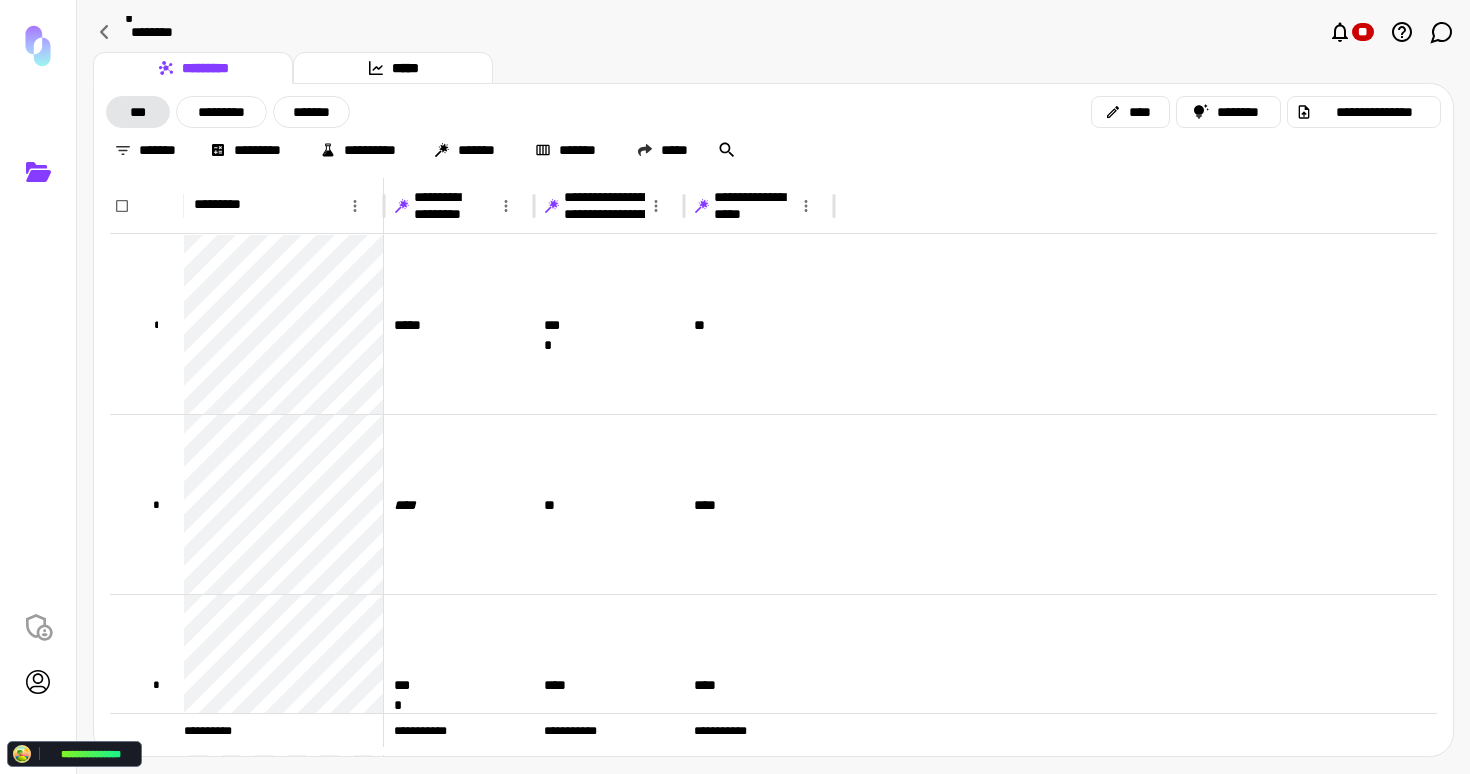 click 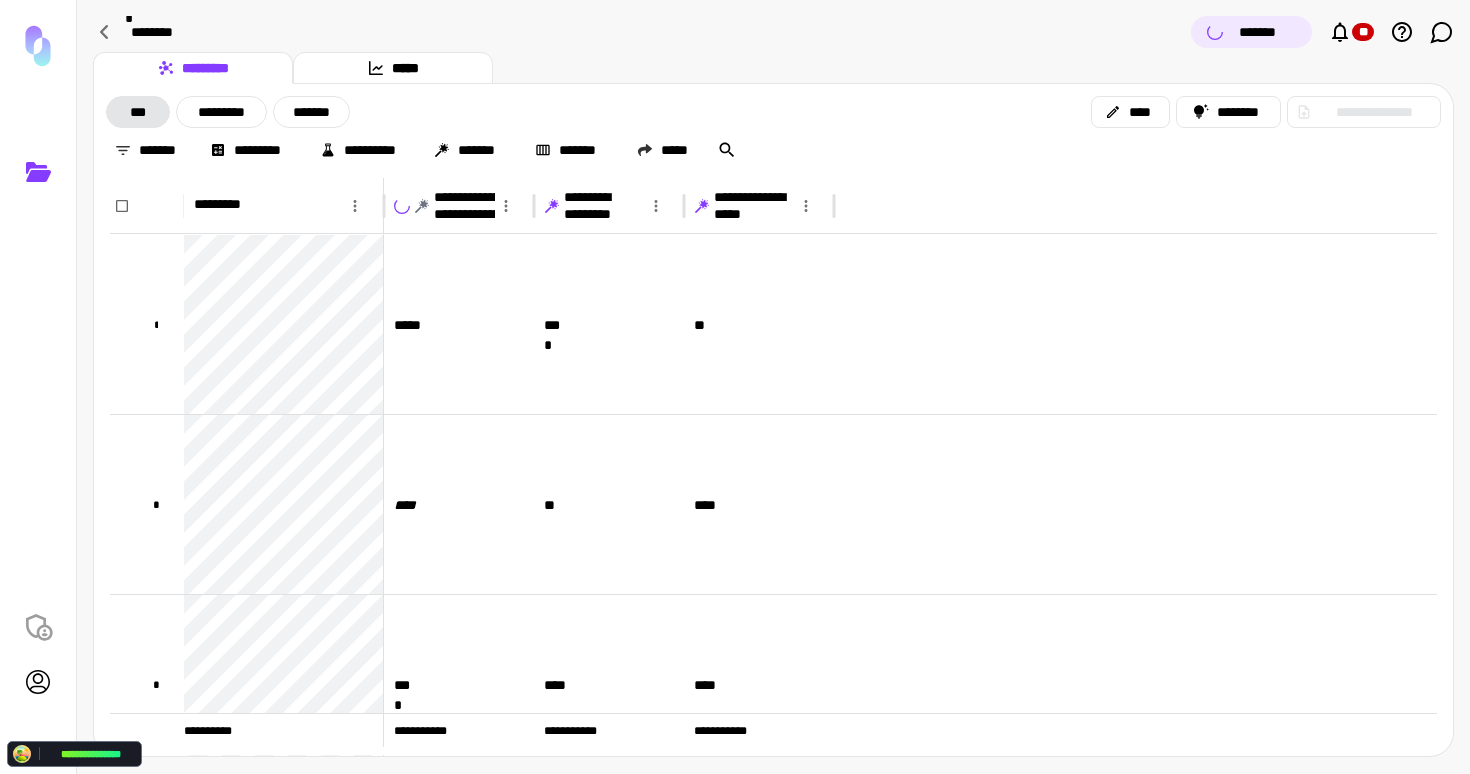 click 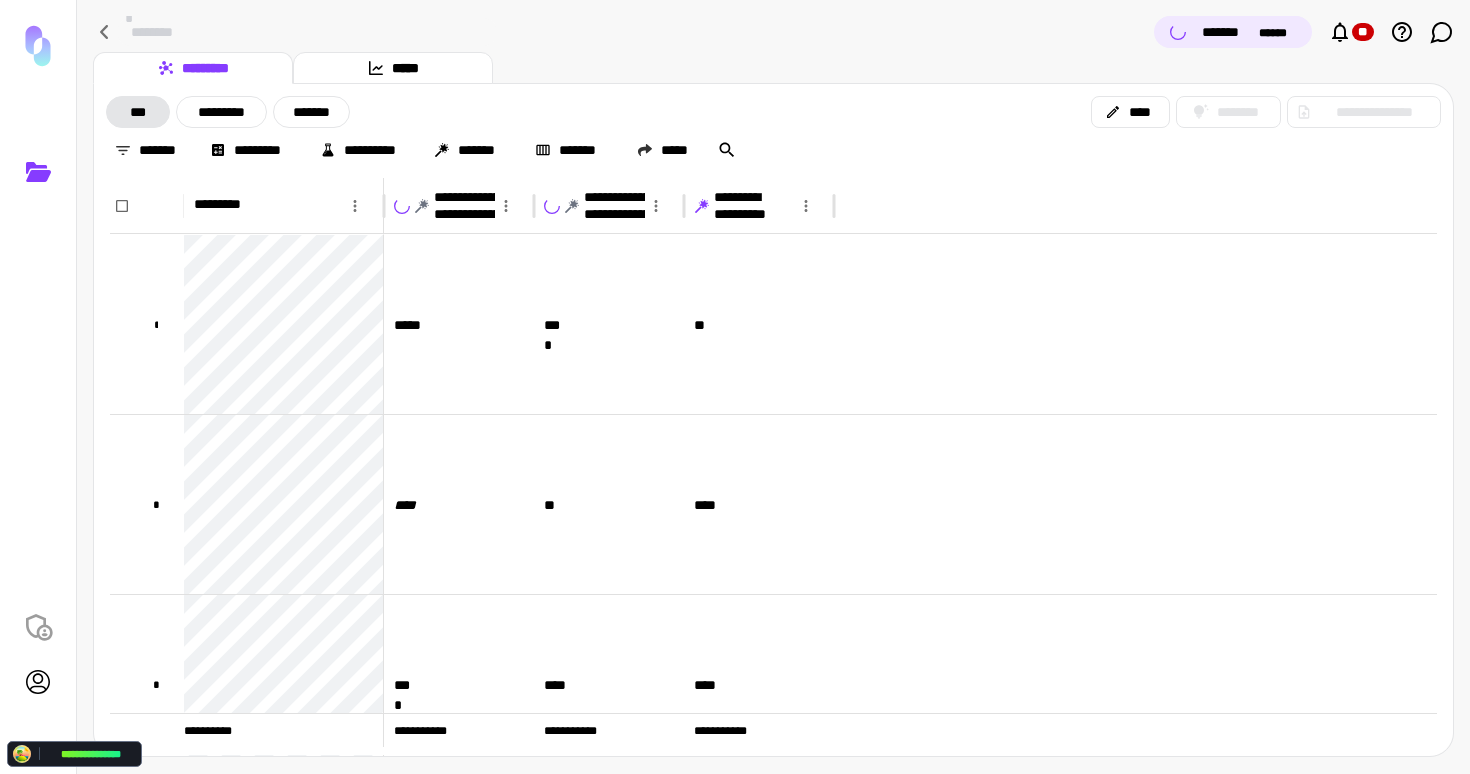 click 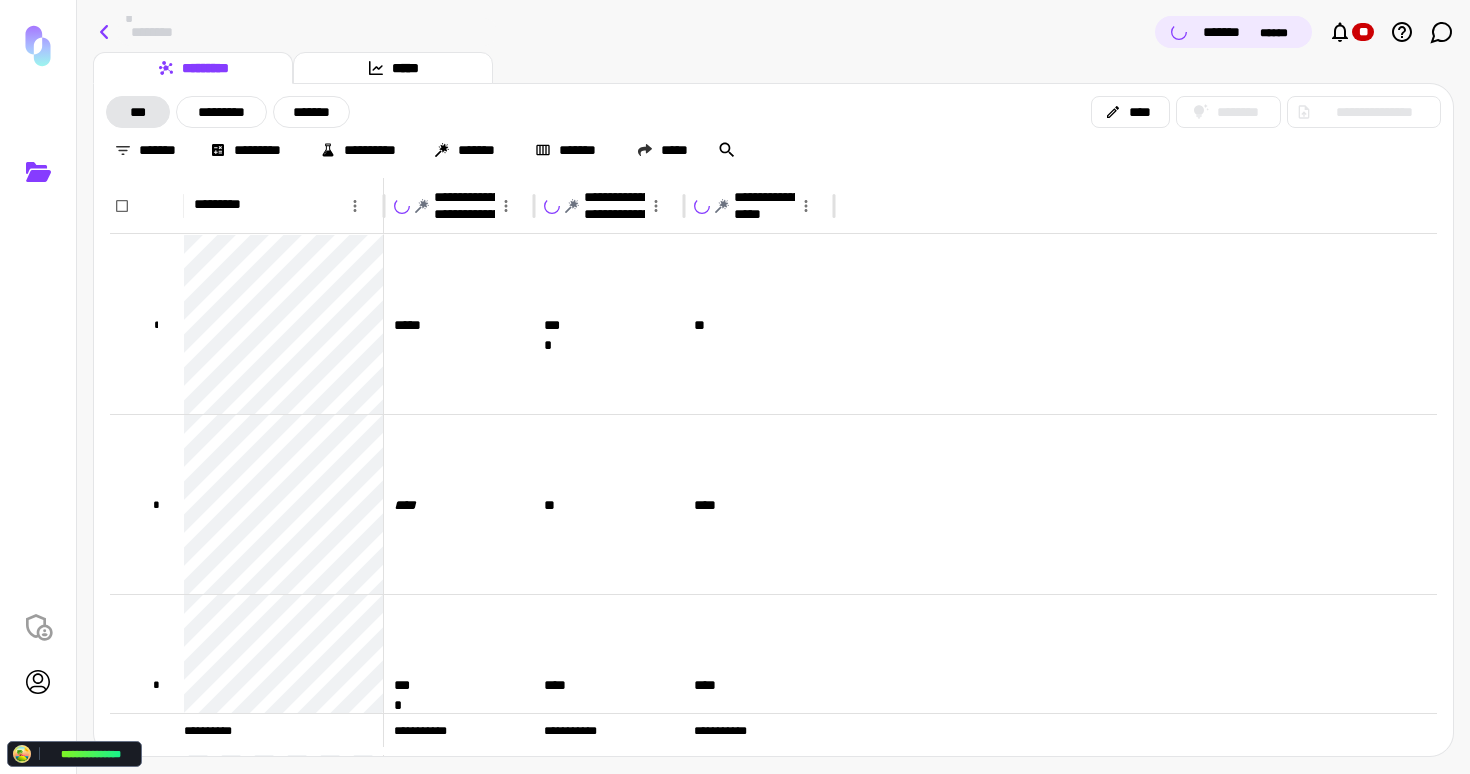 click 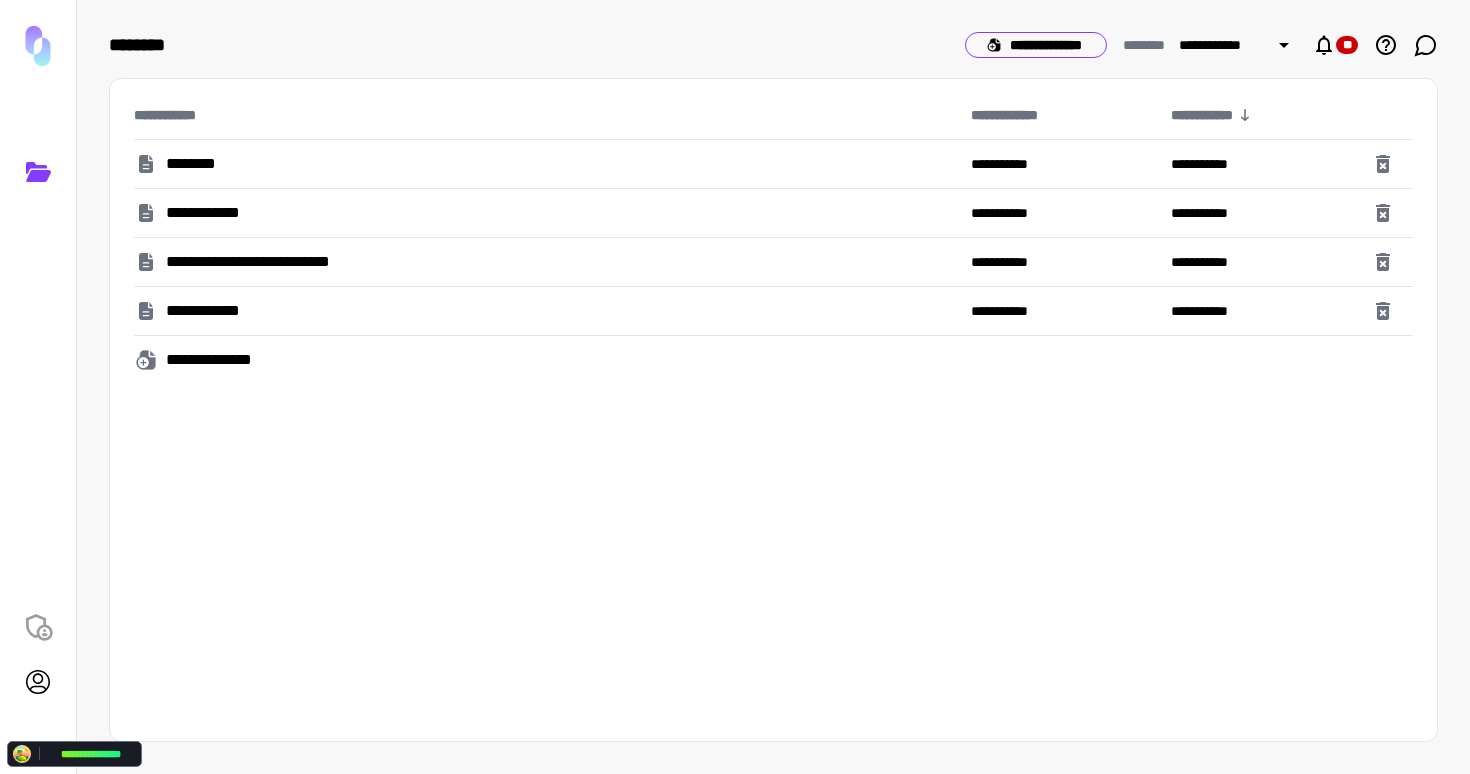 click on "**********" at bounding box center [1036, 45] 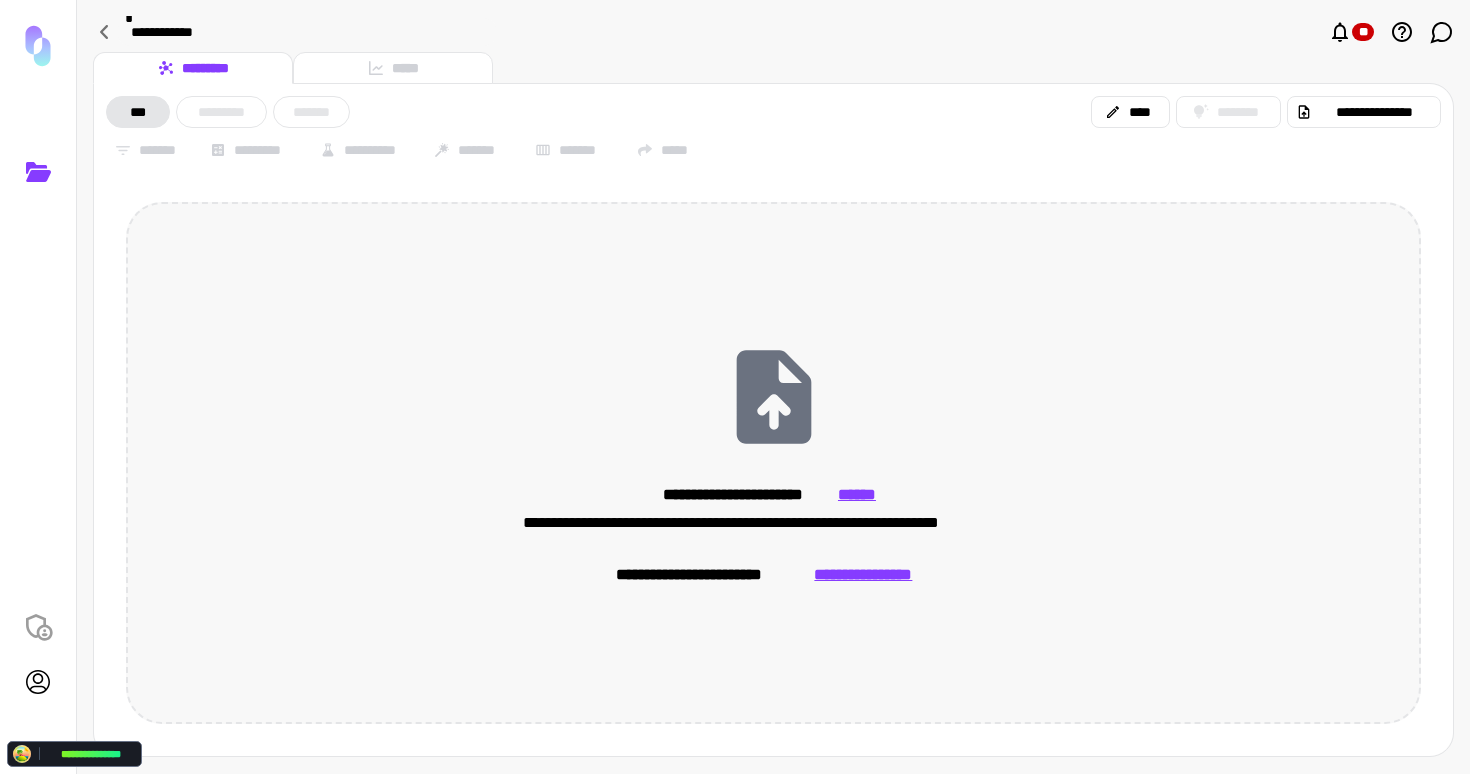 click on "**********" at bounding box center [773, 463] 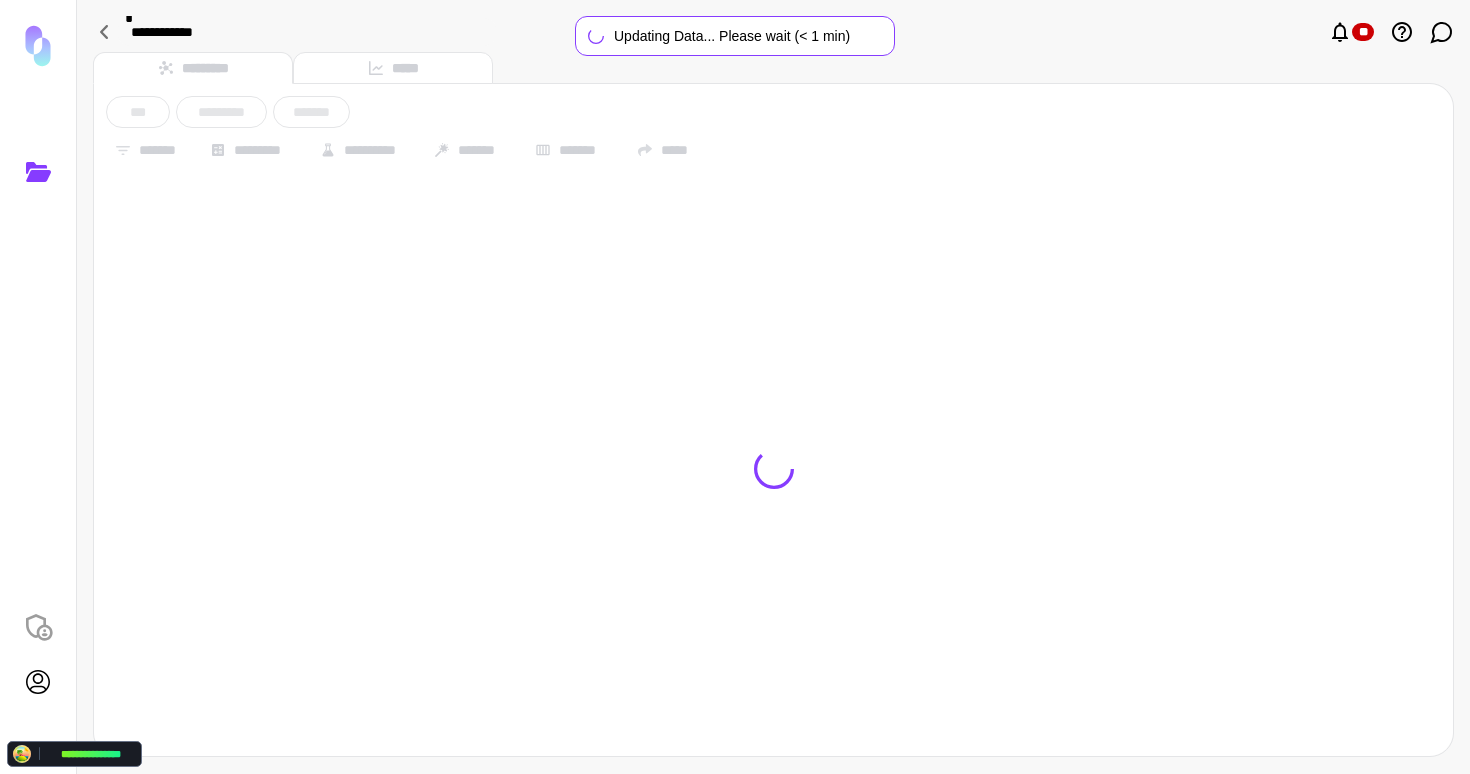 type on "********" 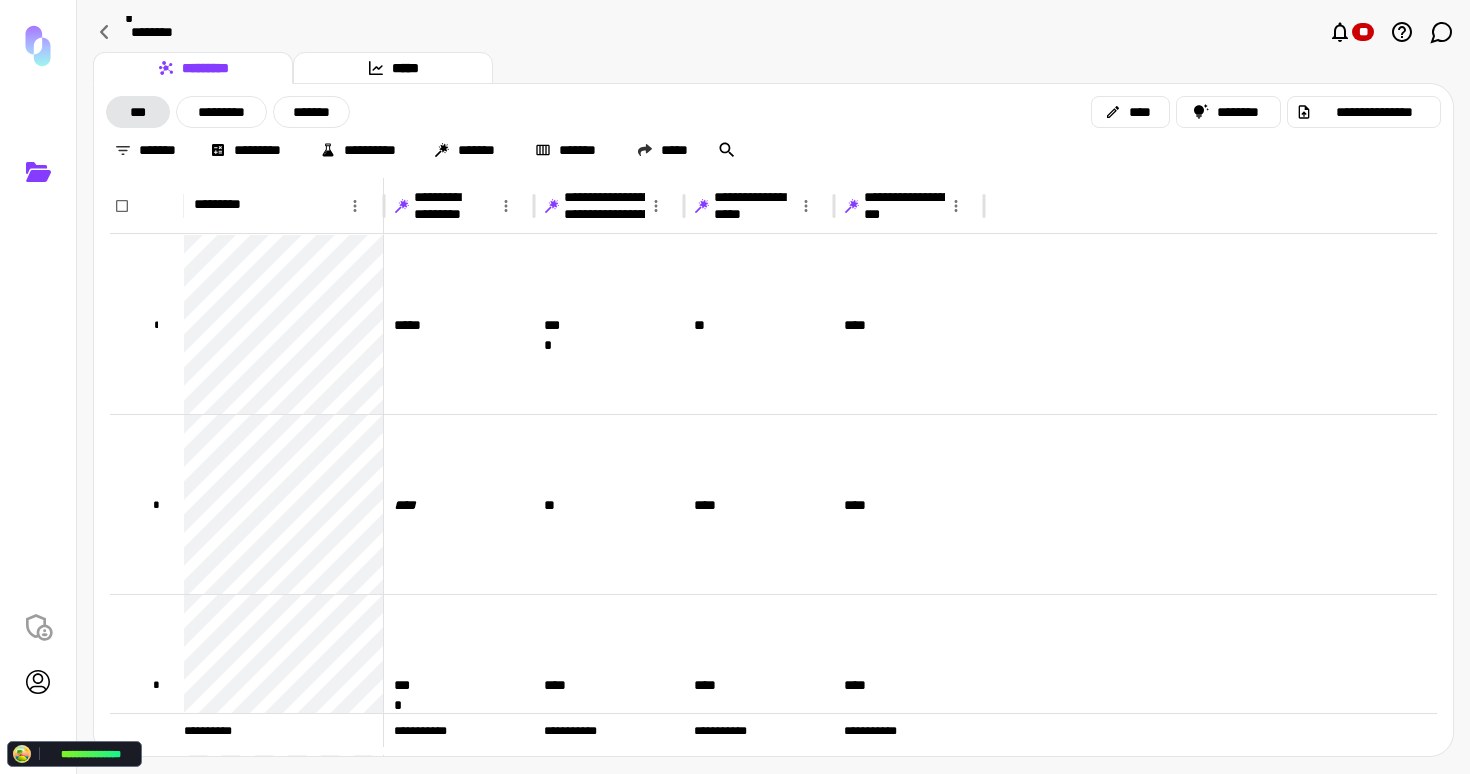 click 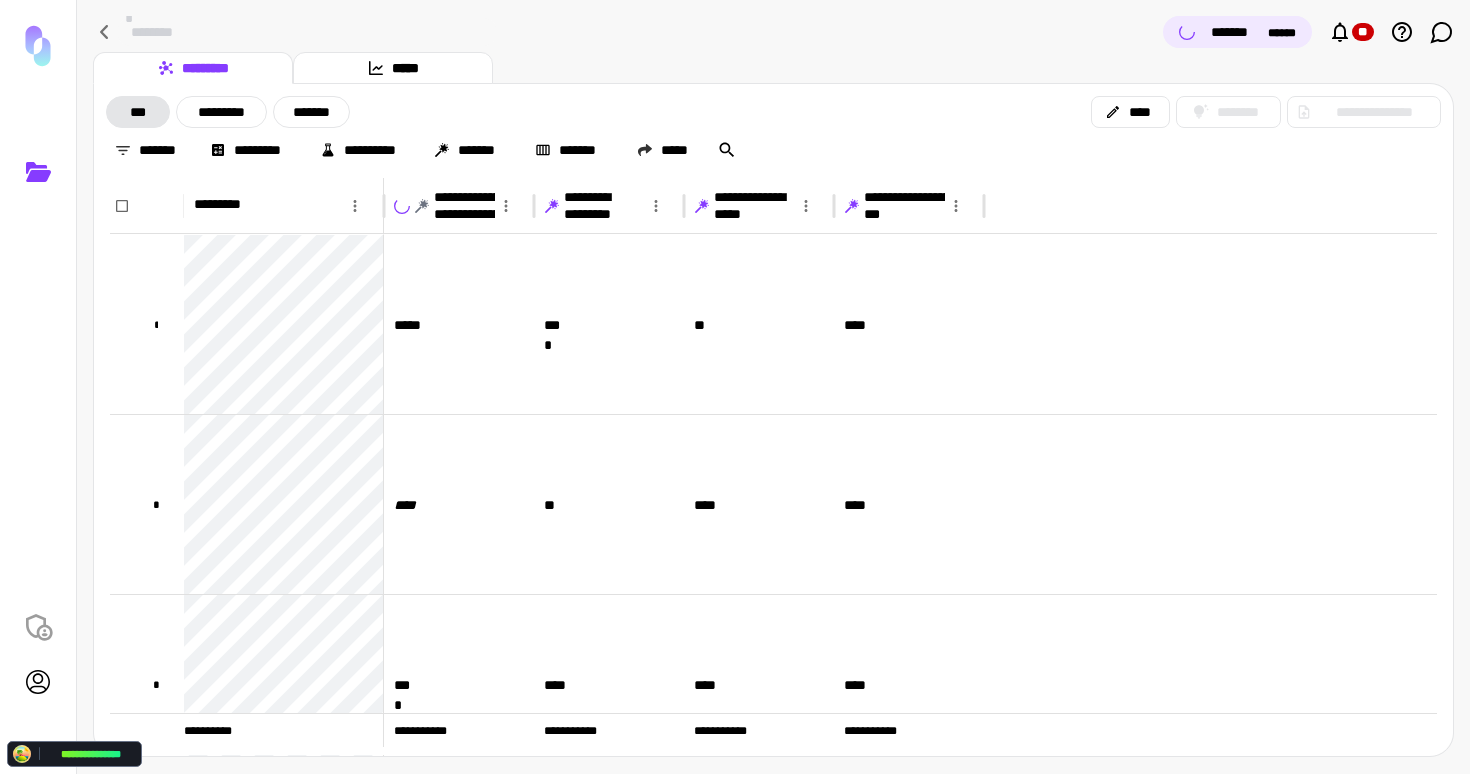 click 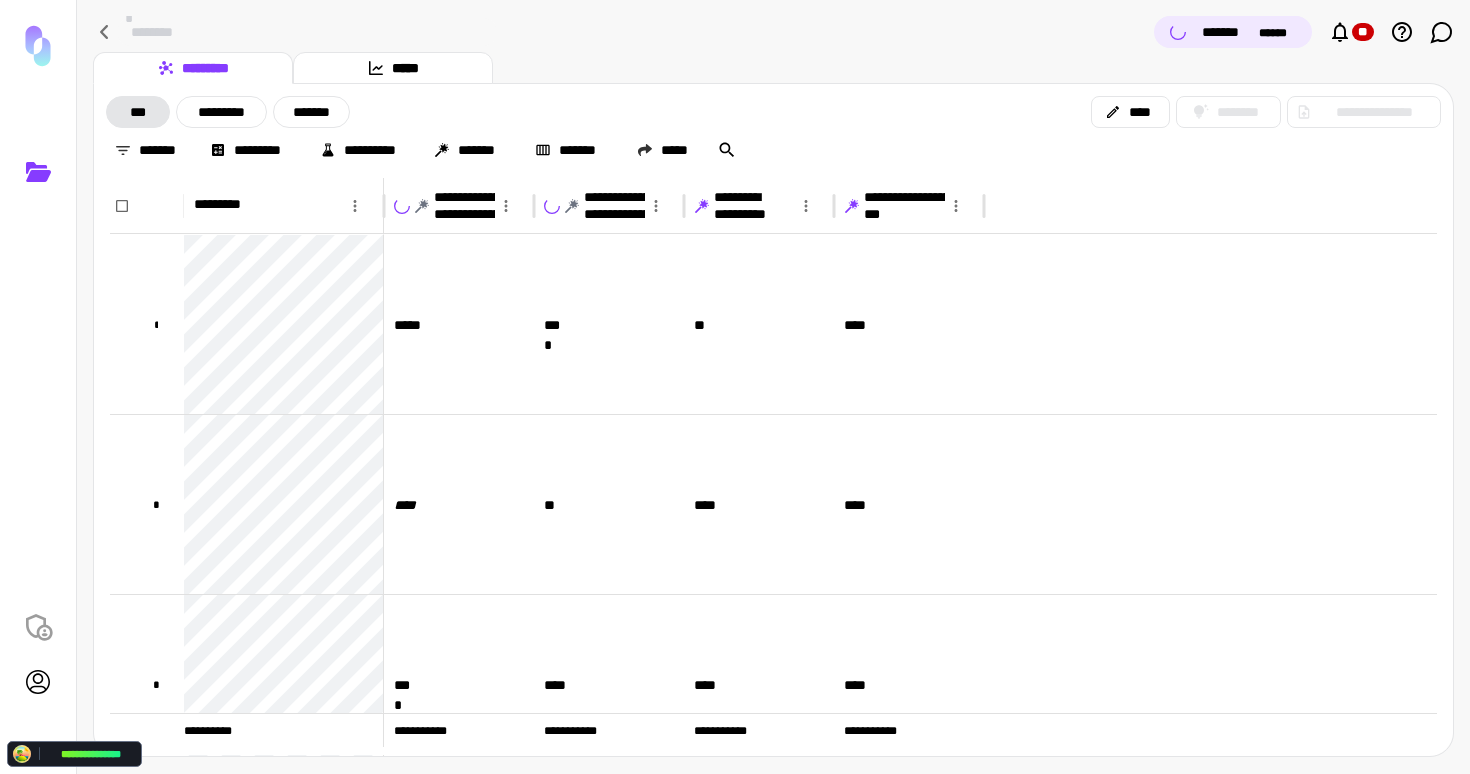 click 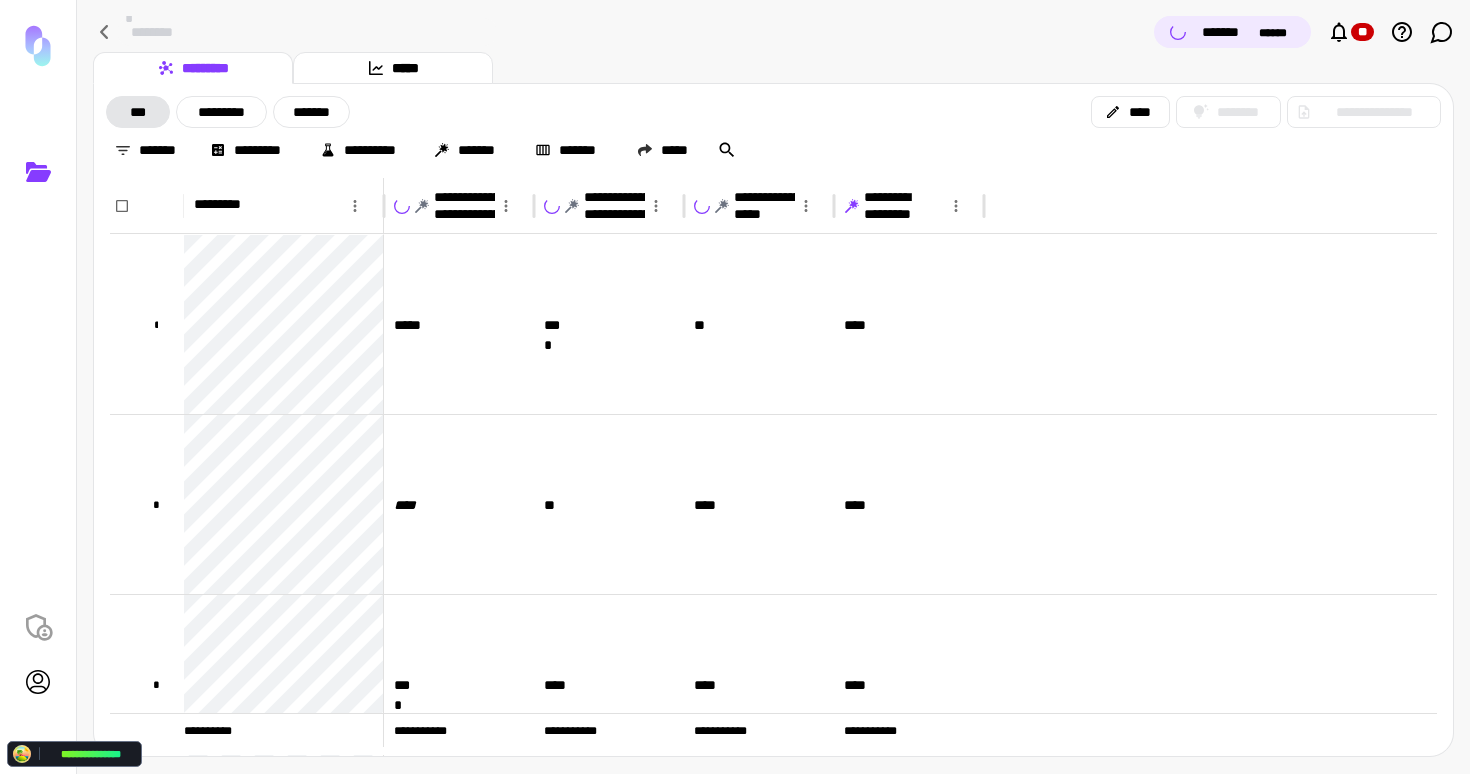 click 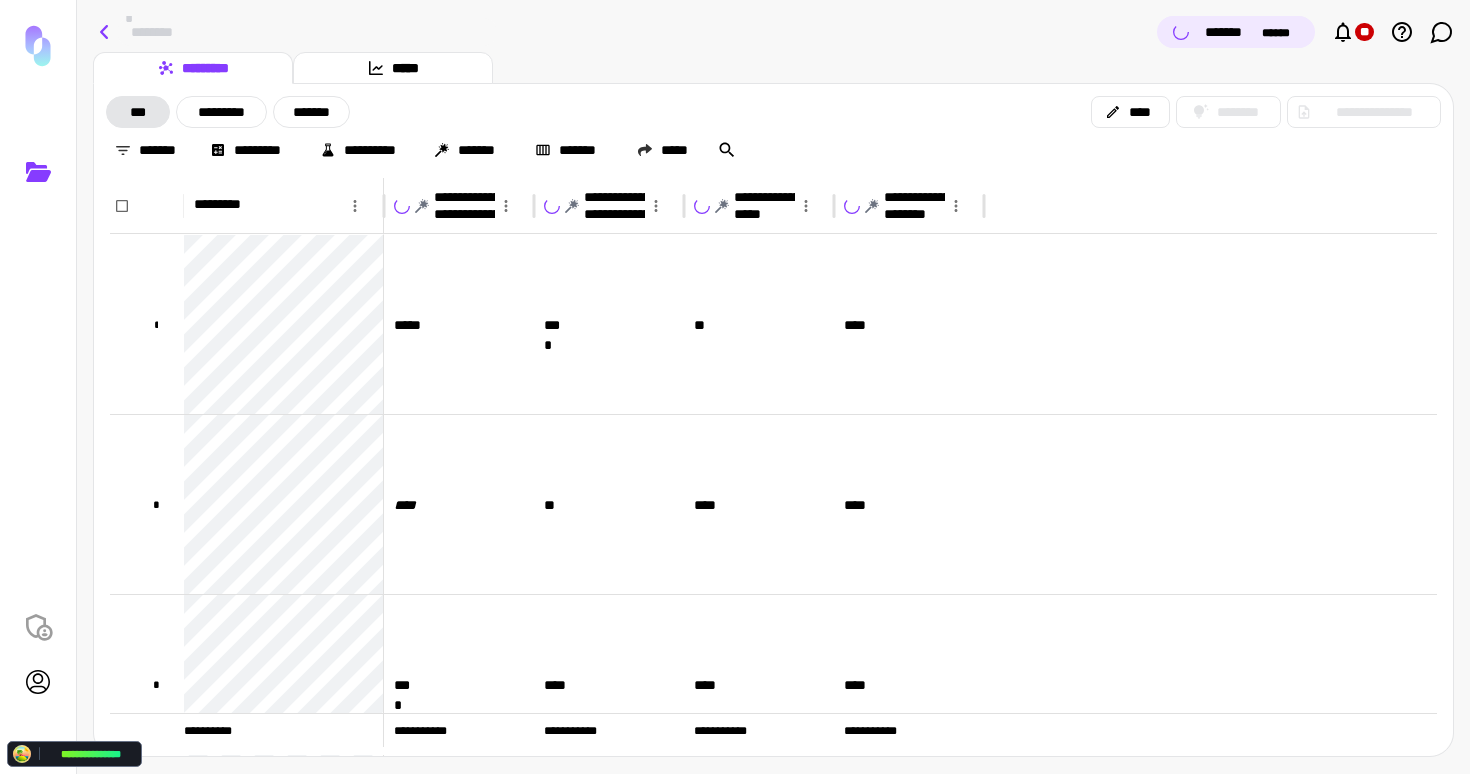 click 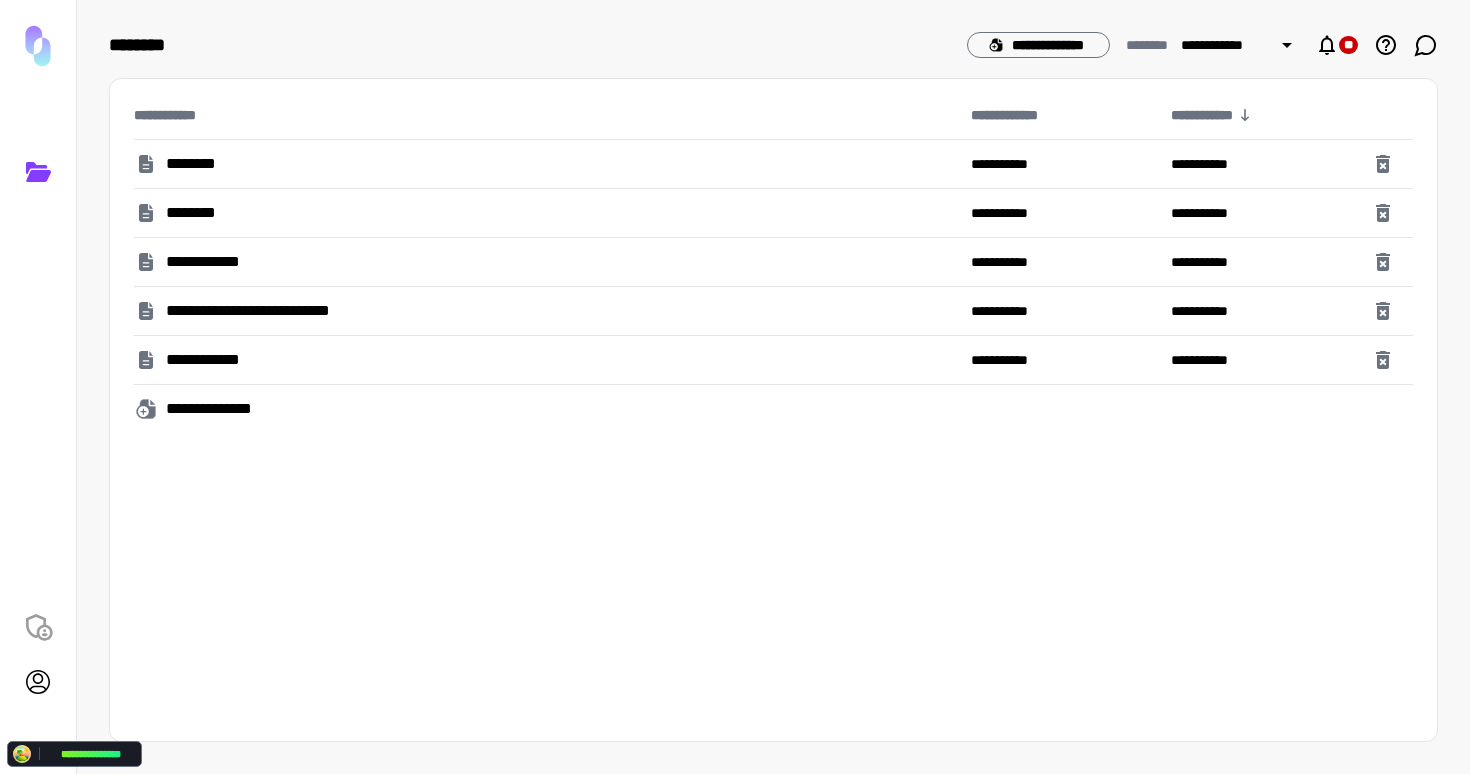 click on "********" at bounding box center [192, 213] 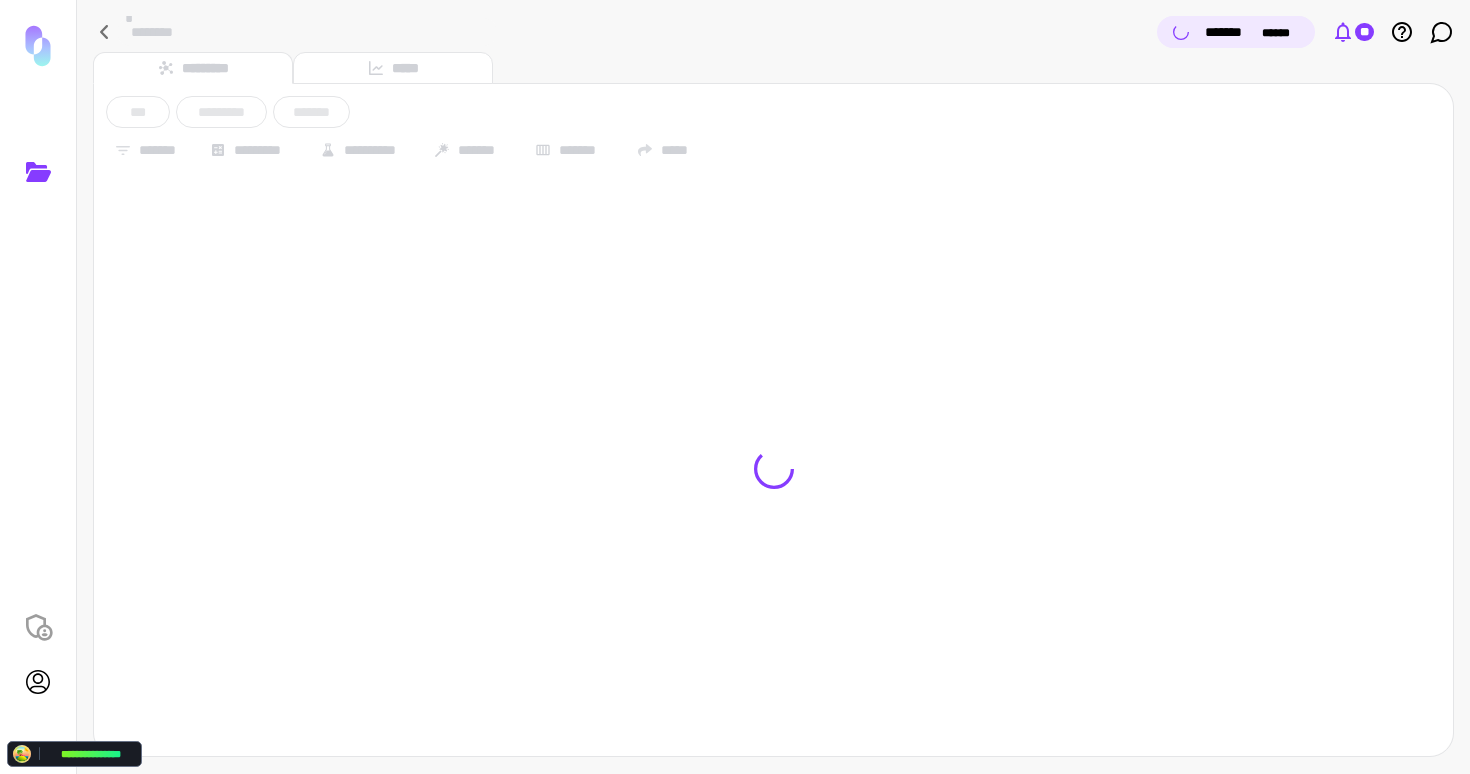 click 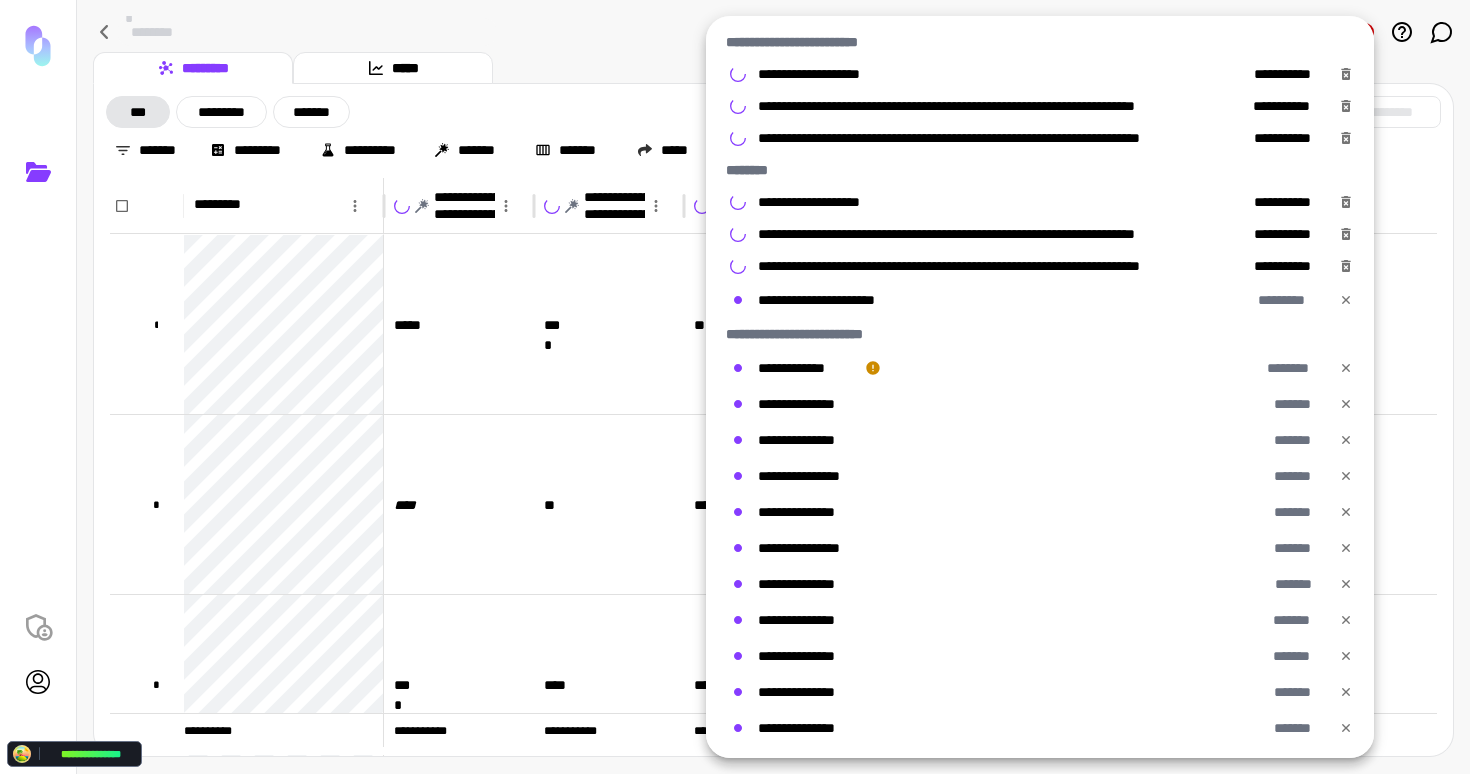 click 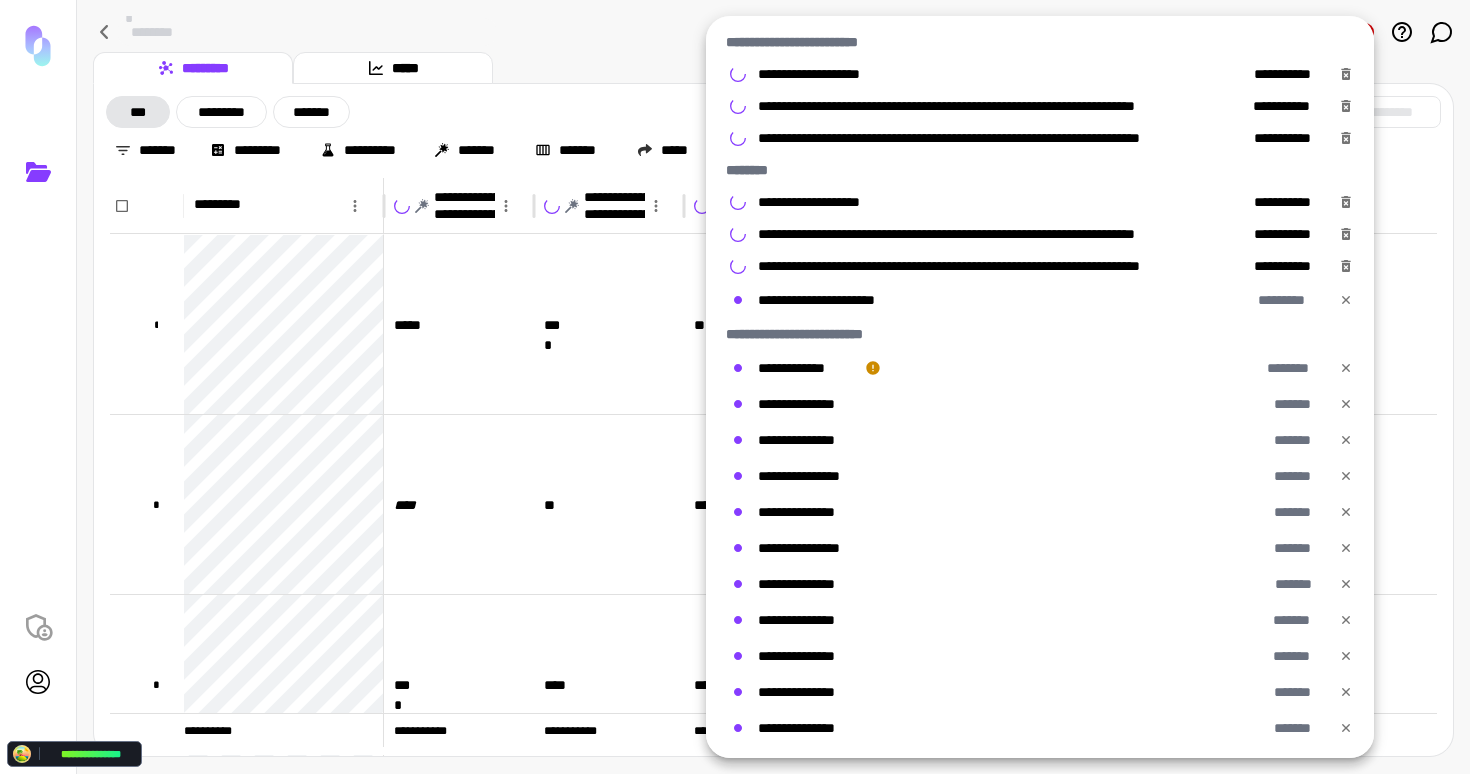 click 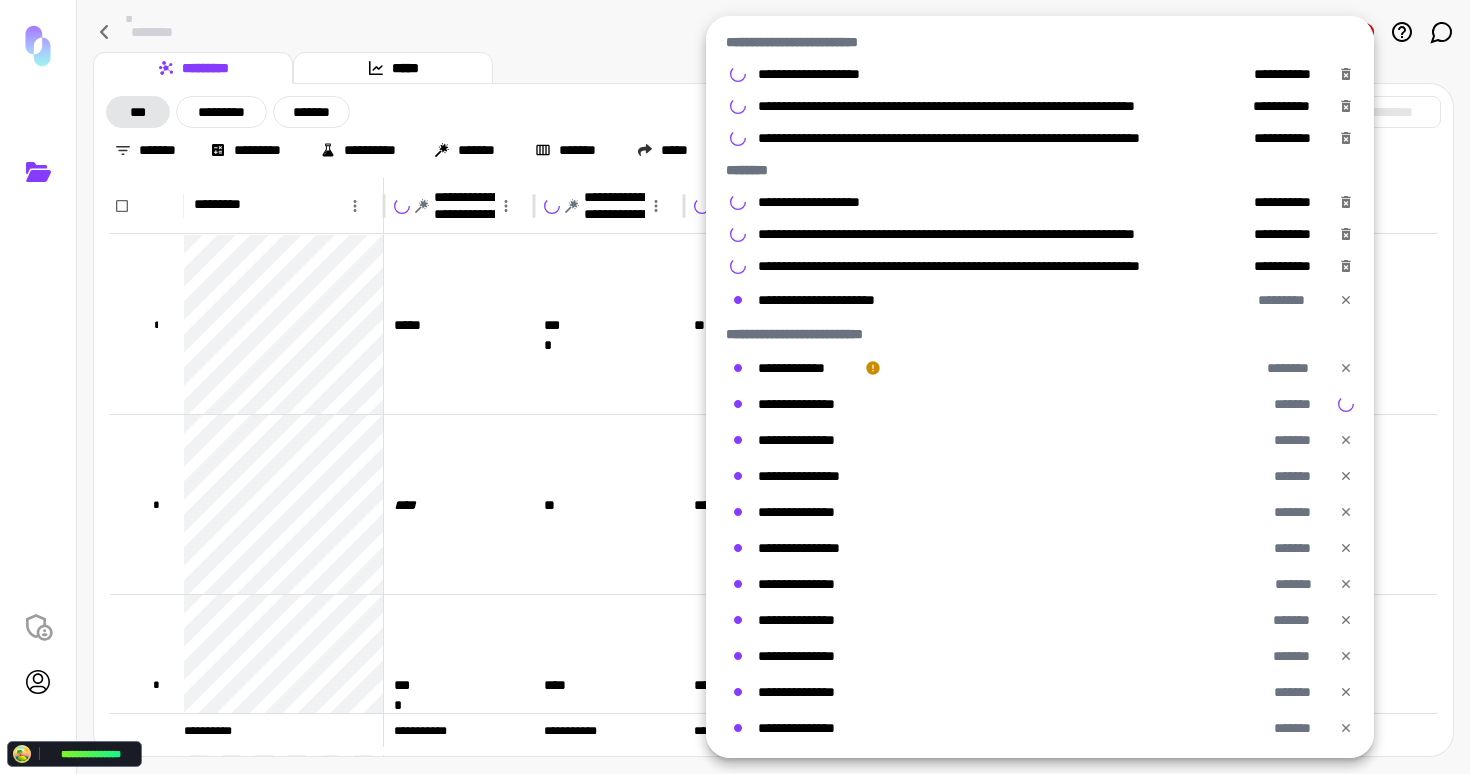 click 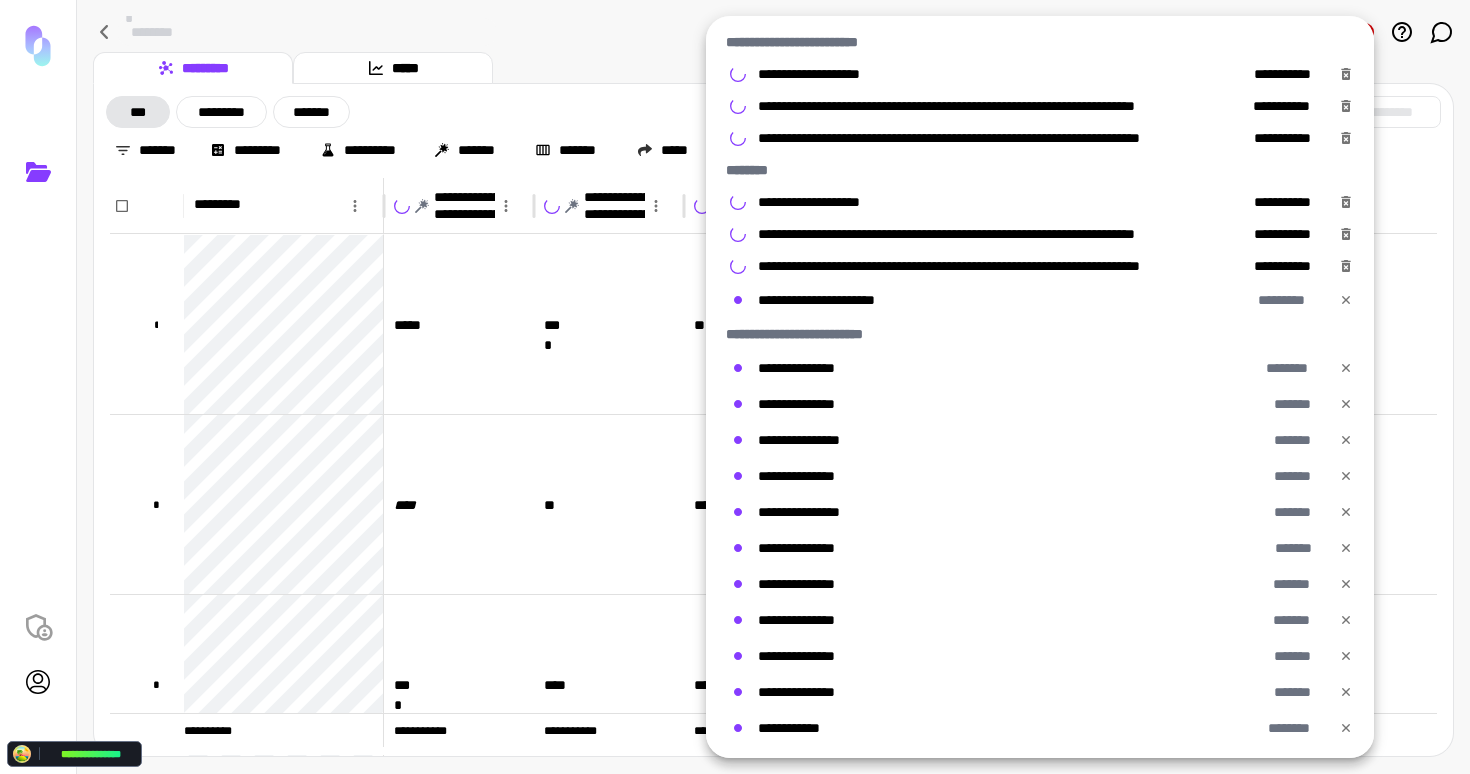click 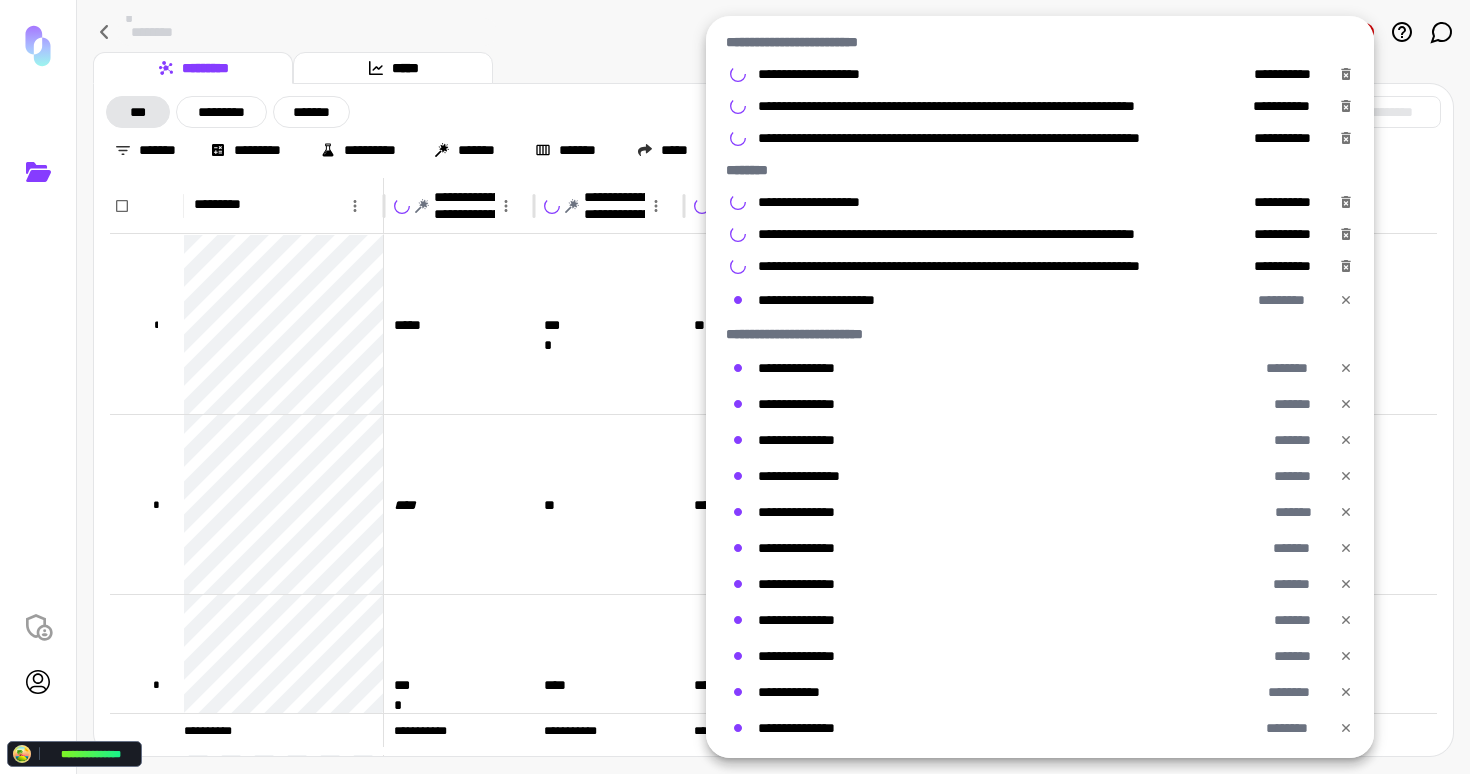 click 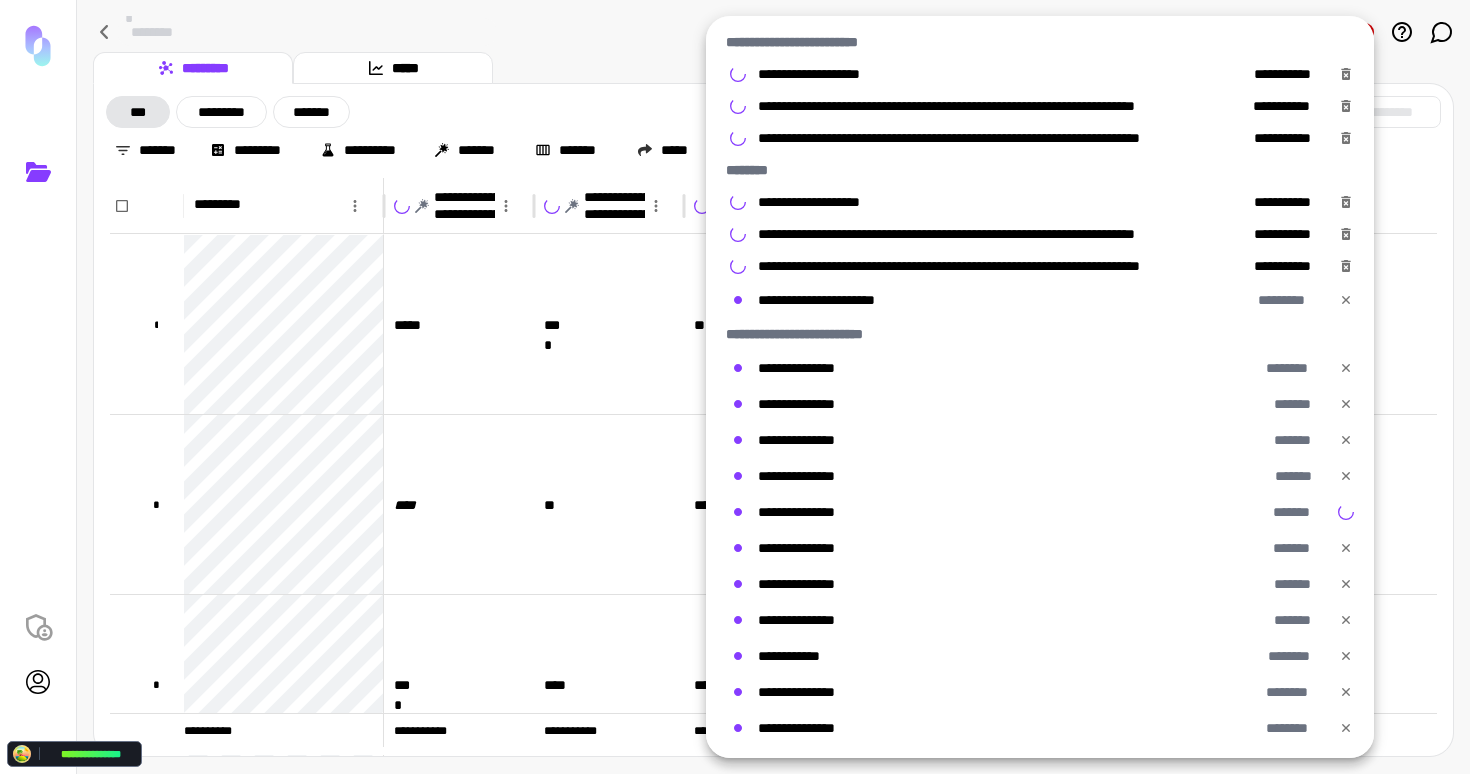 click 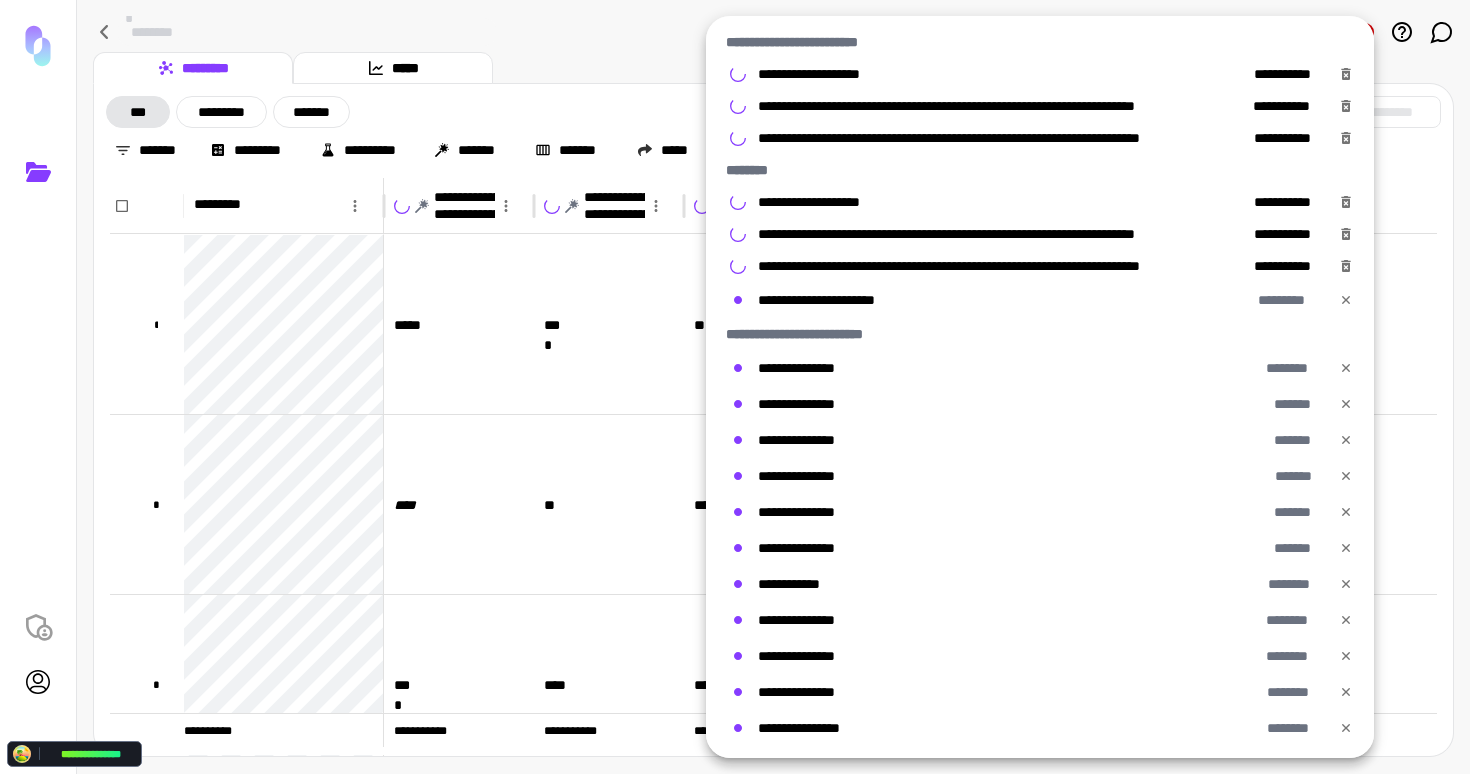drag, startPoint x: 1347, startPoint y: 586, endPoint x: 1347, endPoint y: 612, distance: 26 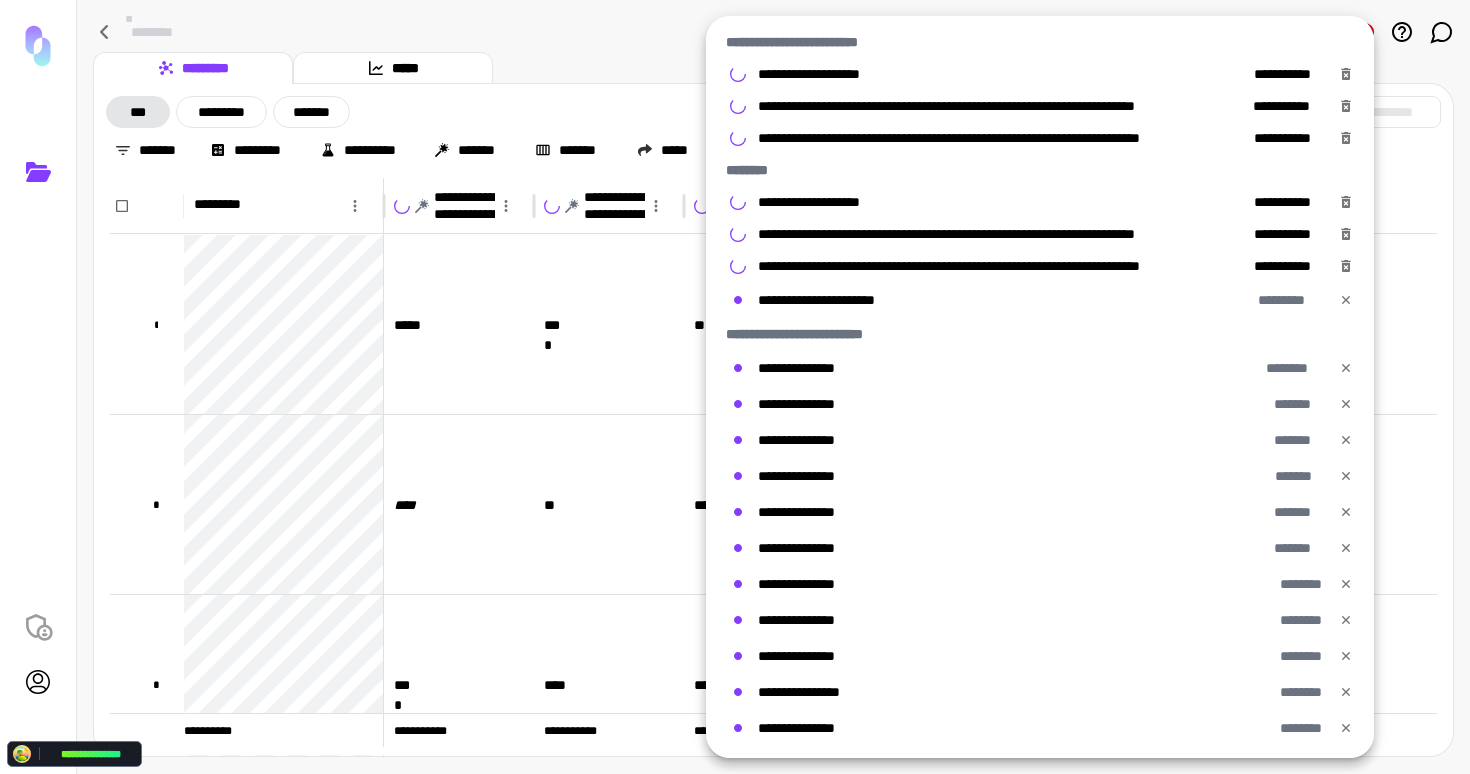 drag, startPoint x: 1345, startPoint y: 619, endPoint x: 1347, endPoint y: 650, distance: 31.06445 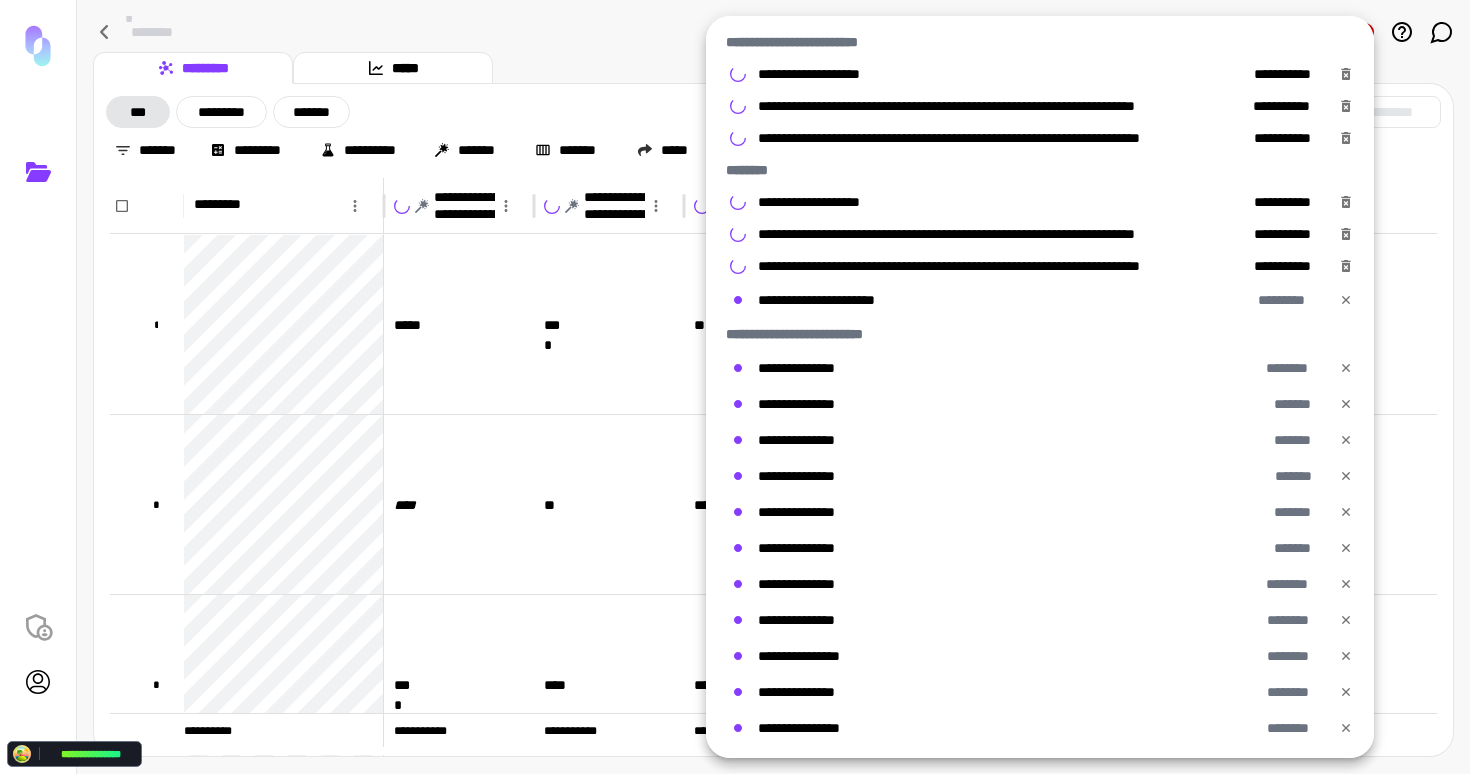click 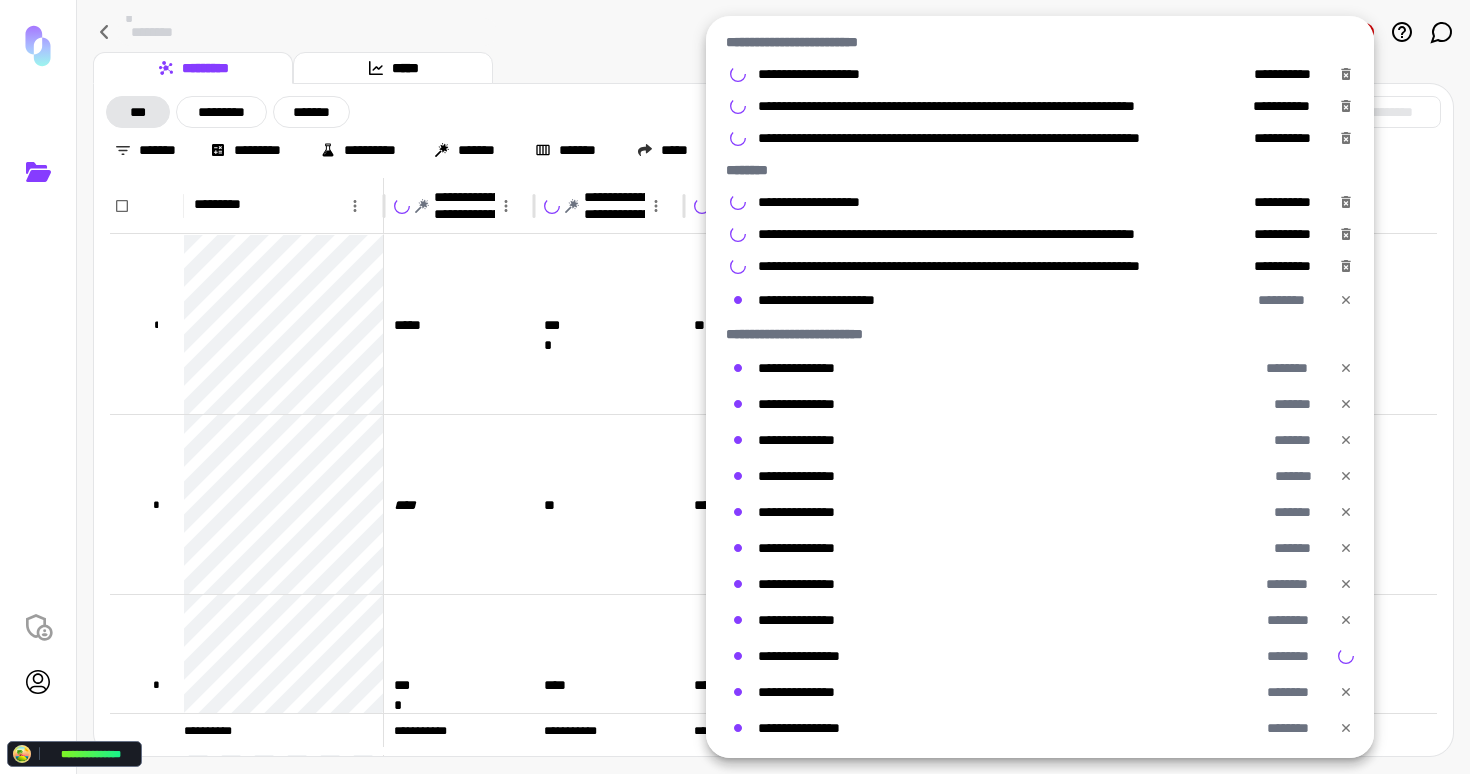 click 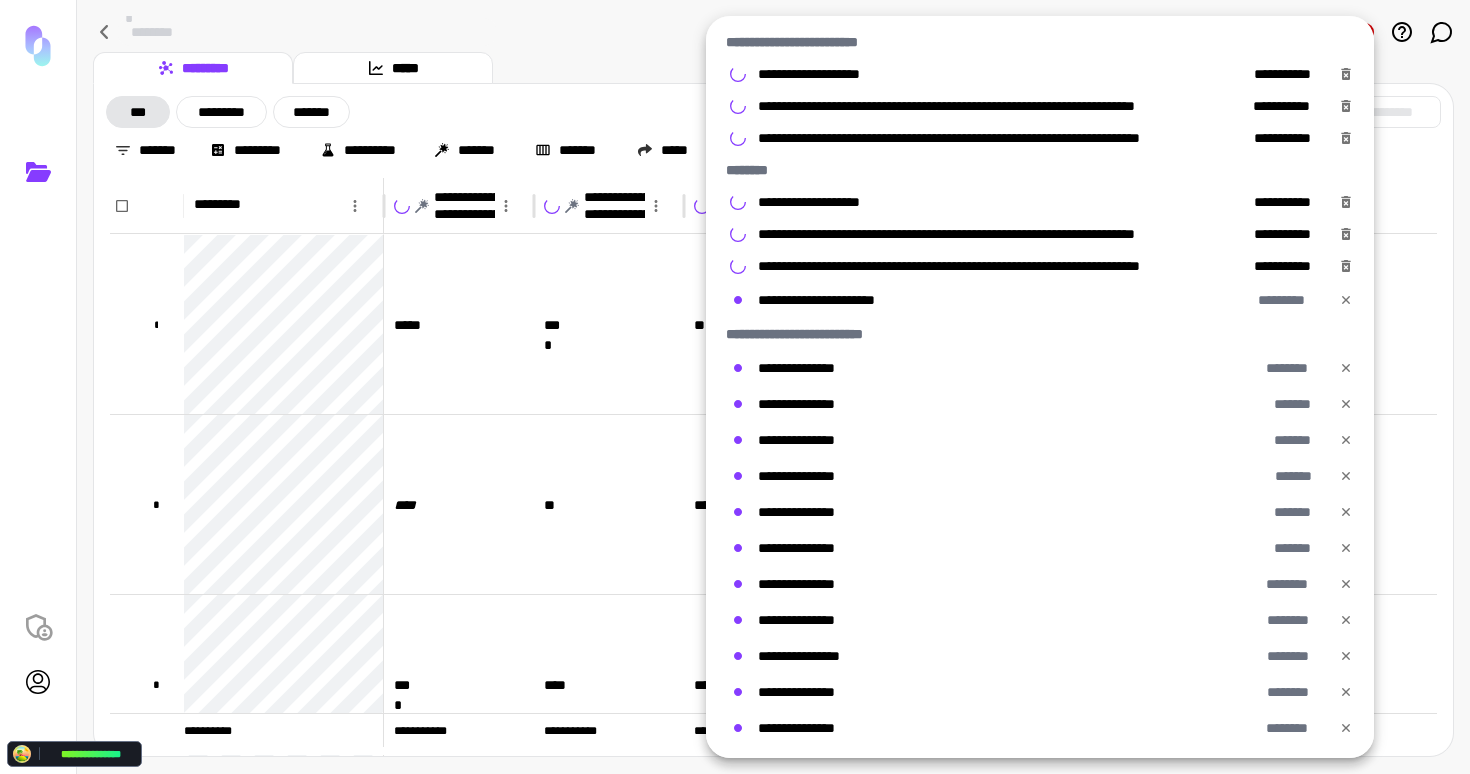 drag, startPoint x: 1346, startPoint y: 365, endPoint x: 1344, endPoint y: 387, distance: 22.090721 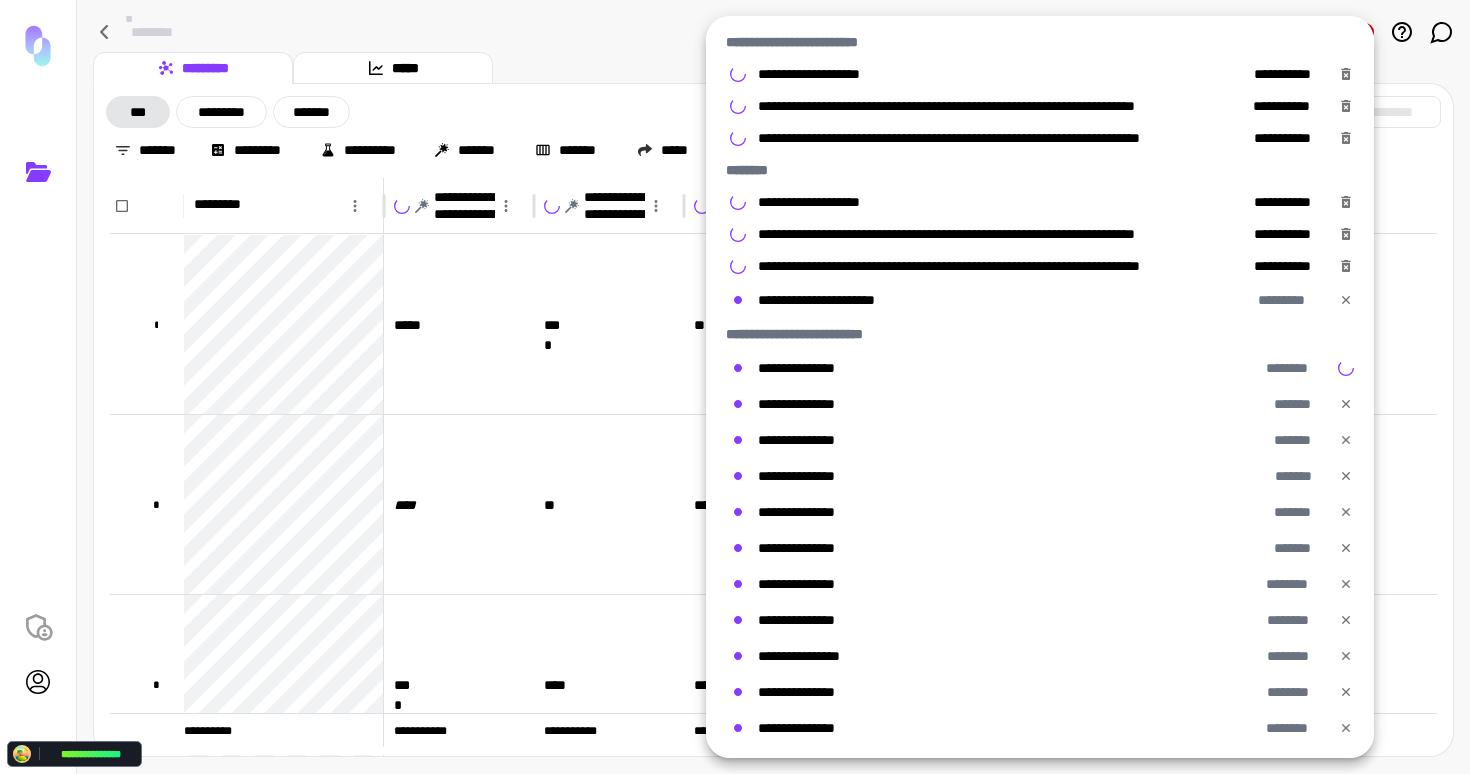 click 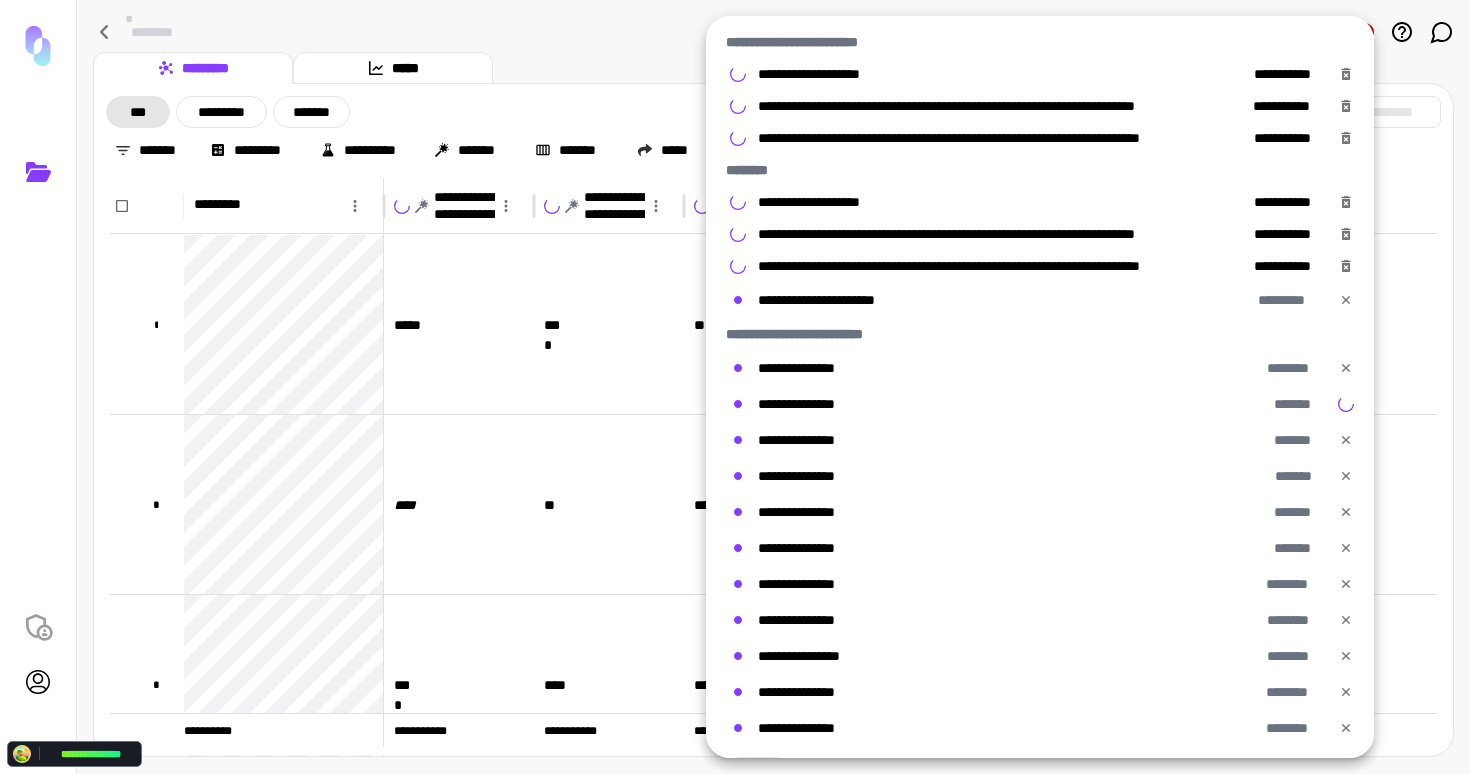 click 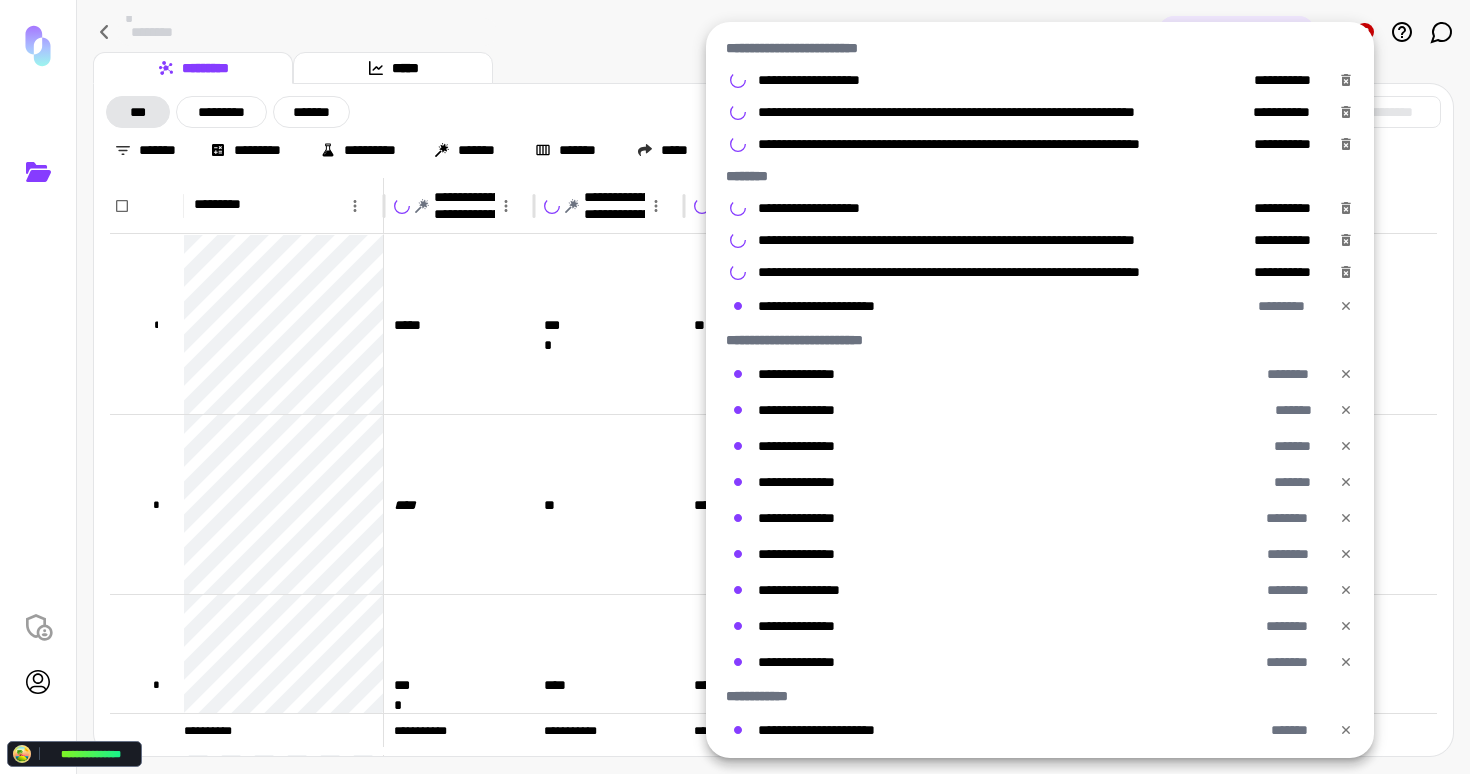 click 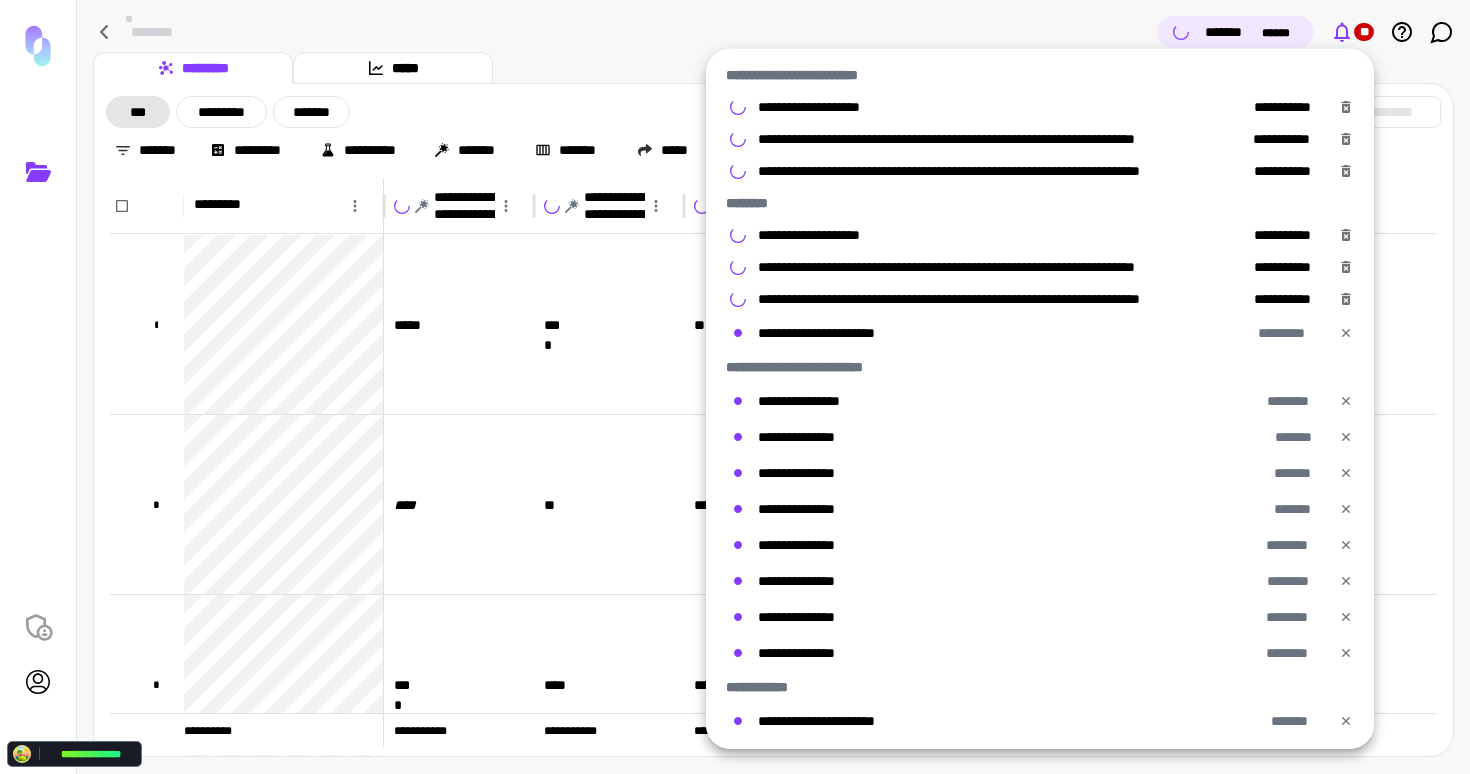 drag, startPoint x: 1345, startPoint y: 398, endPoint x: 1357, endPoint y: 434, distance: 37.94733 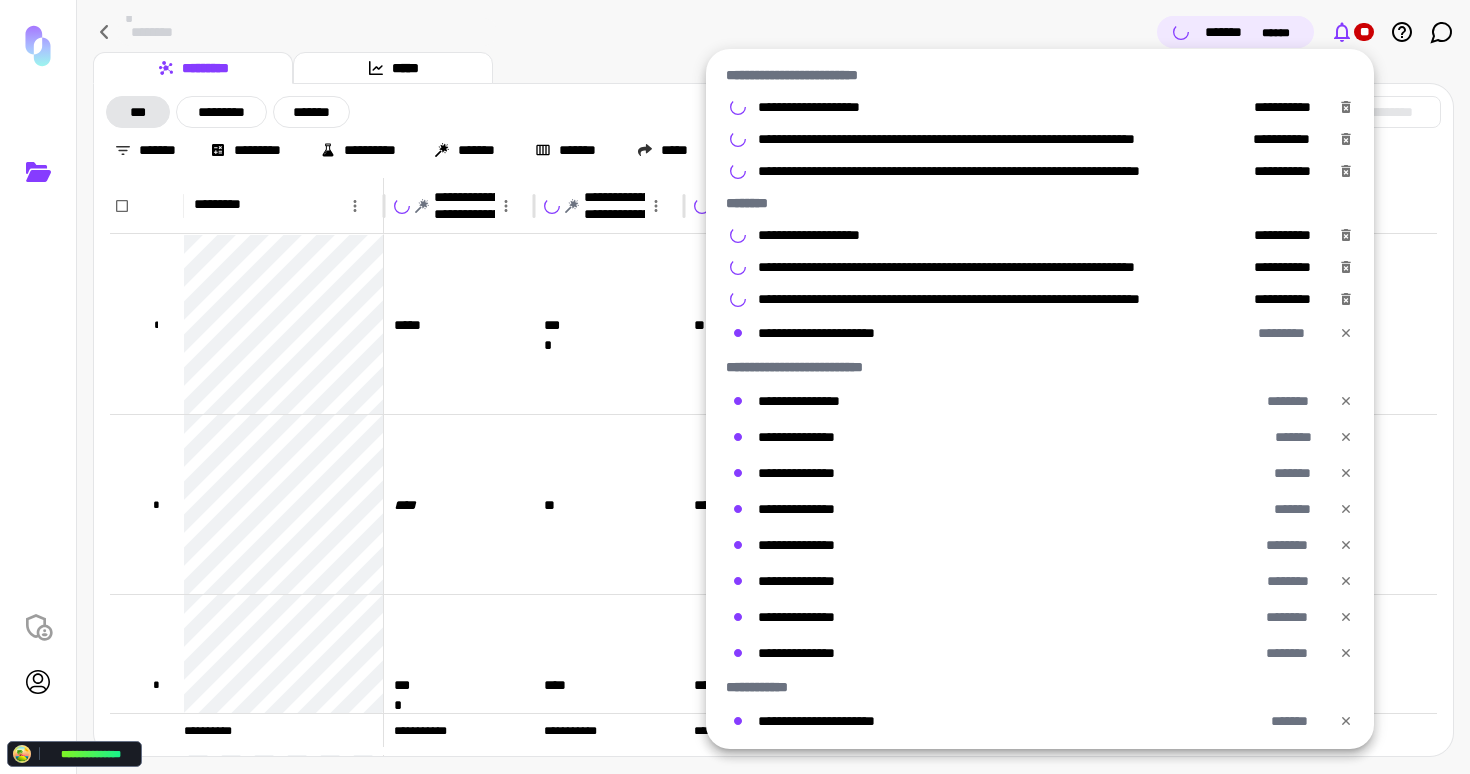 click 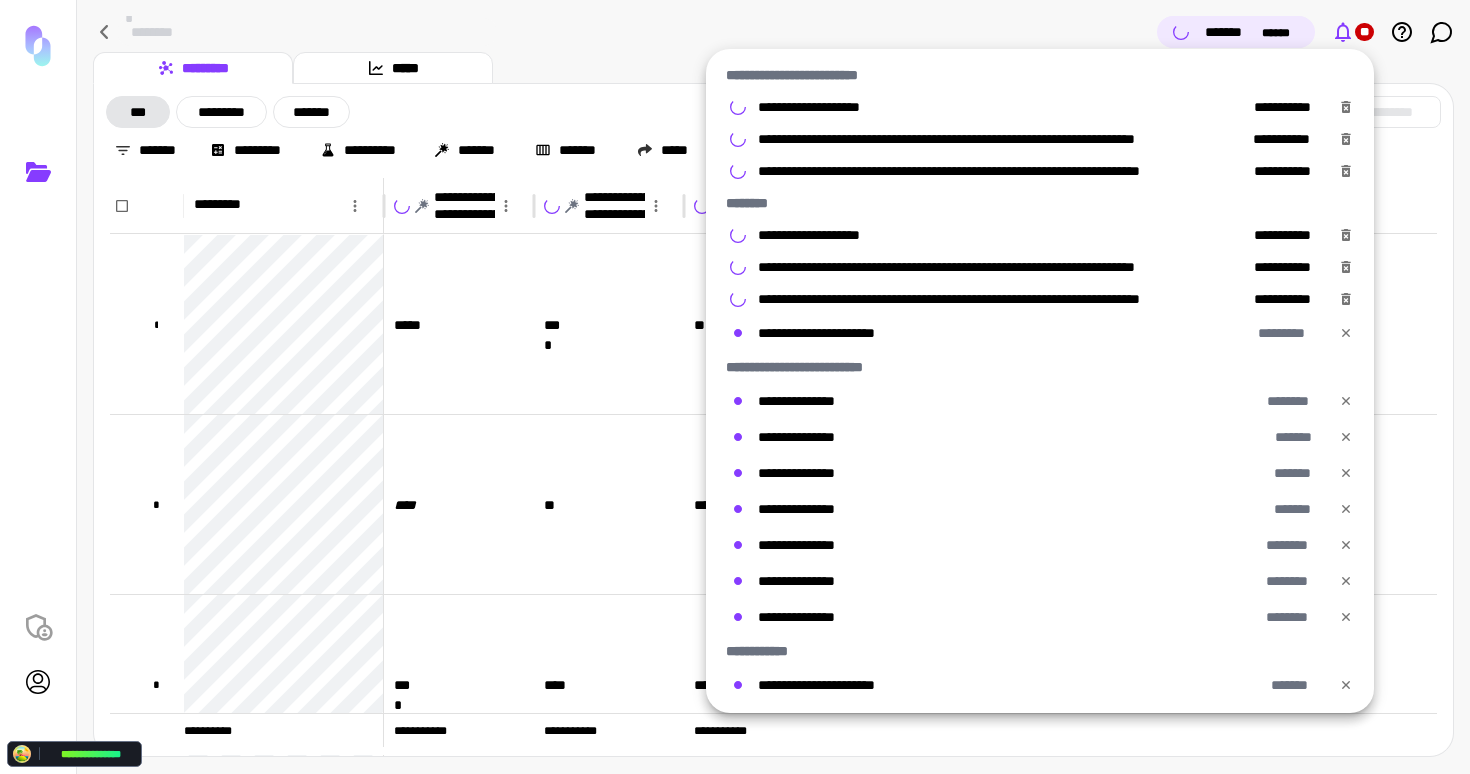 drag, startPoint x: 1344, startPoint y: 435, endPoint x: 1355, endPoint y: 457, distance: 24.596748 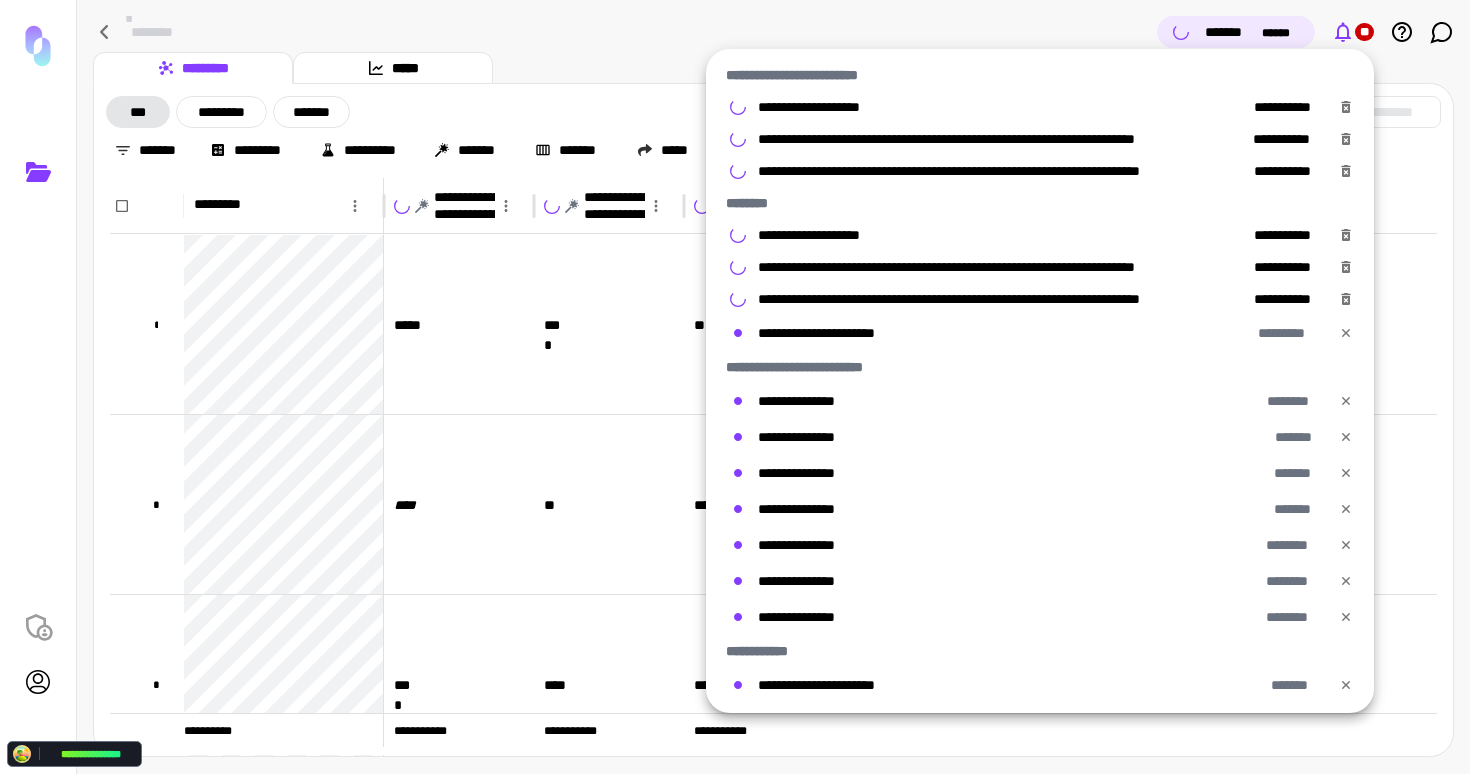 click 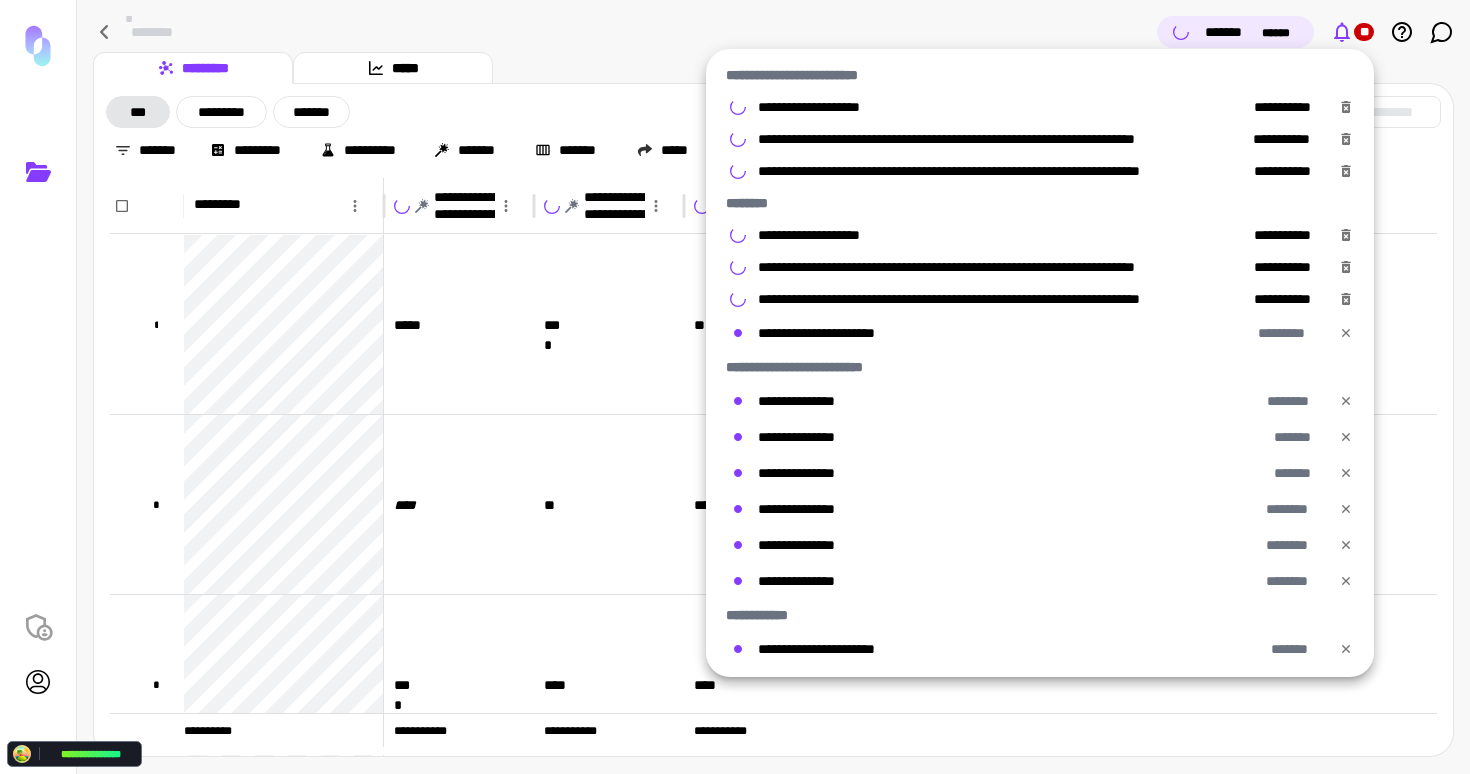 drag, startPoint x: 1346, startPoint y: 472, endPoint x: 1348, endPoint y: 501, distance: 29.068884 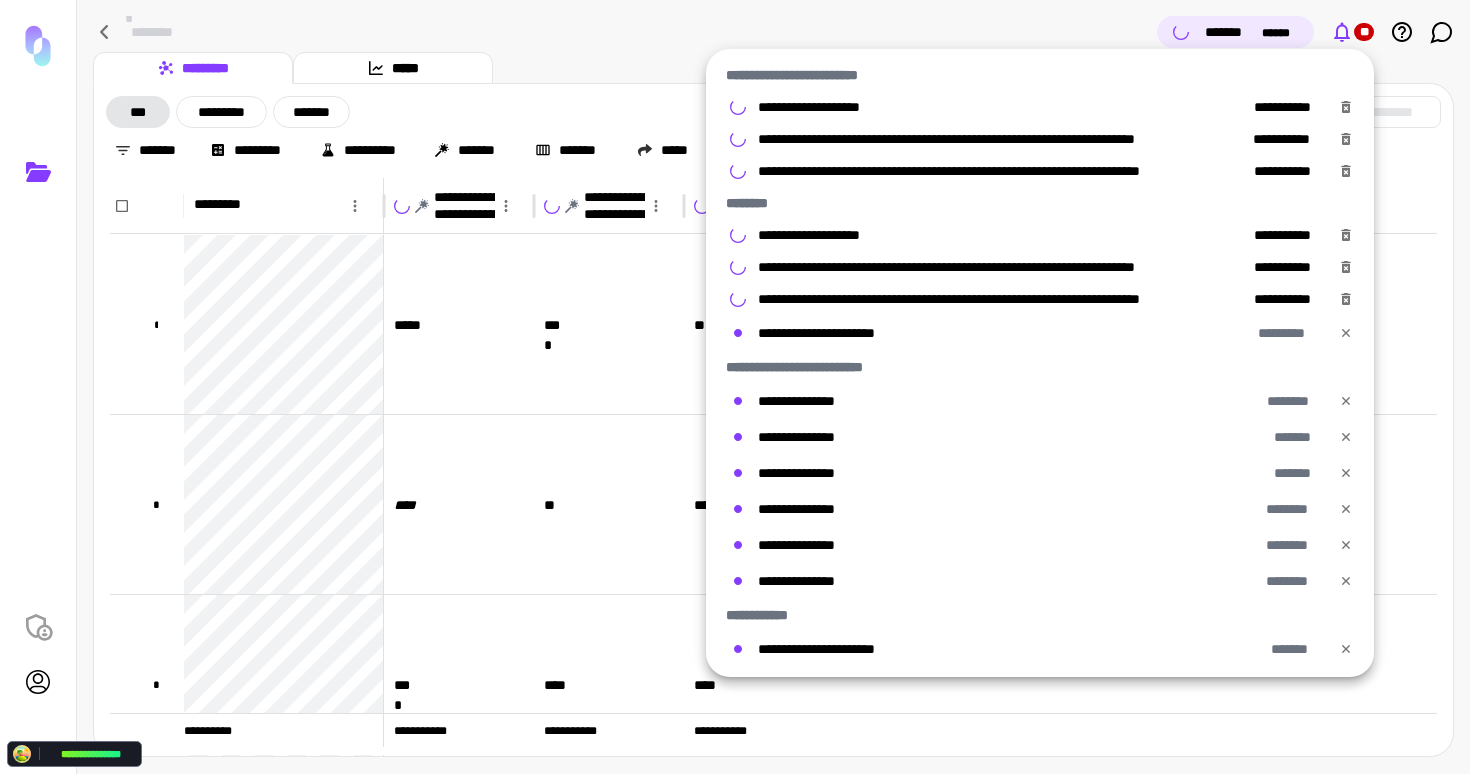 click 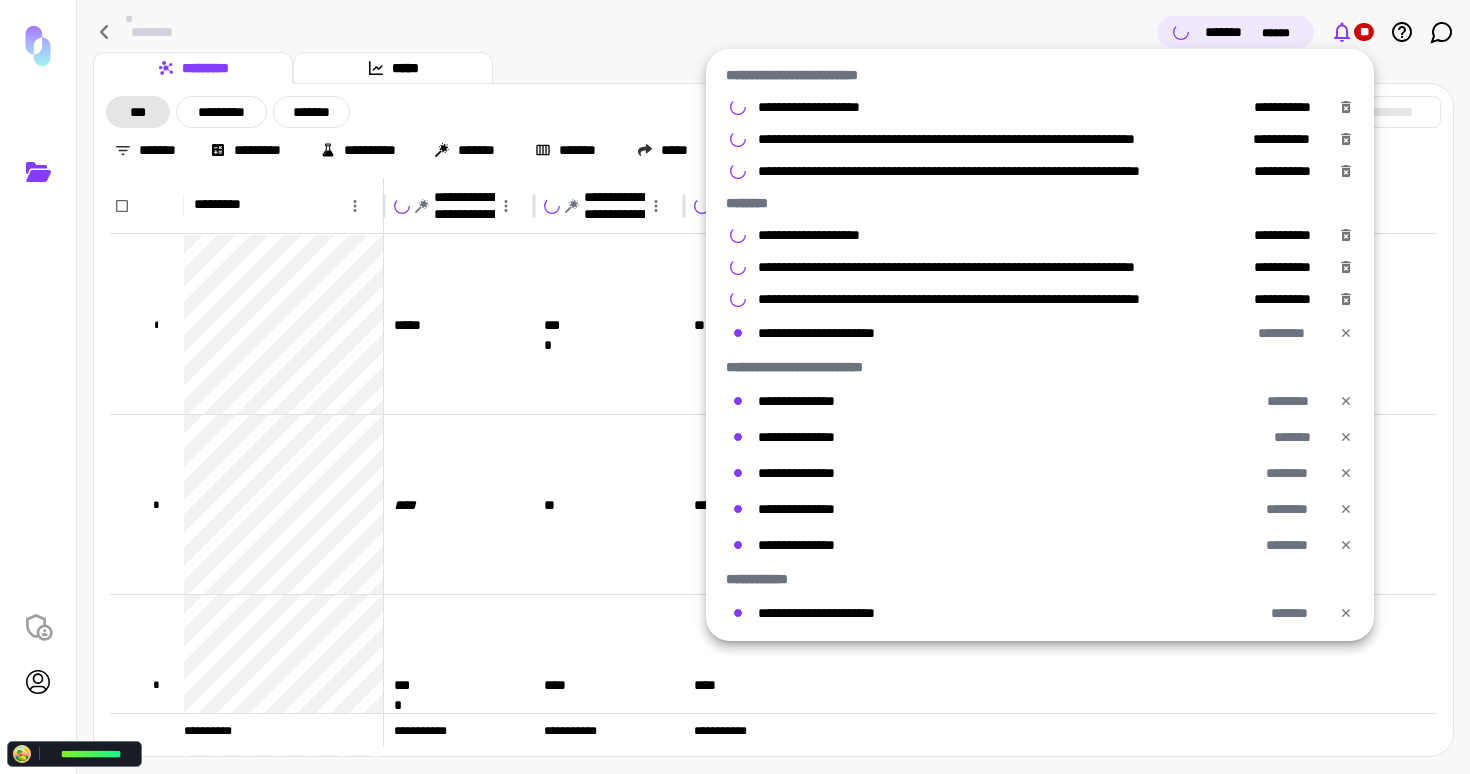 click 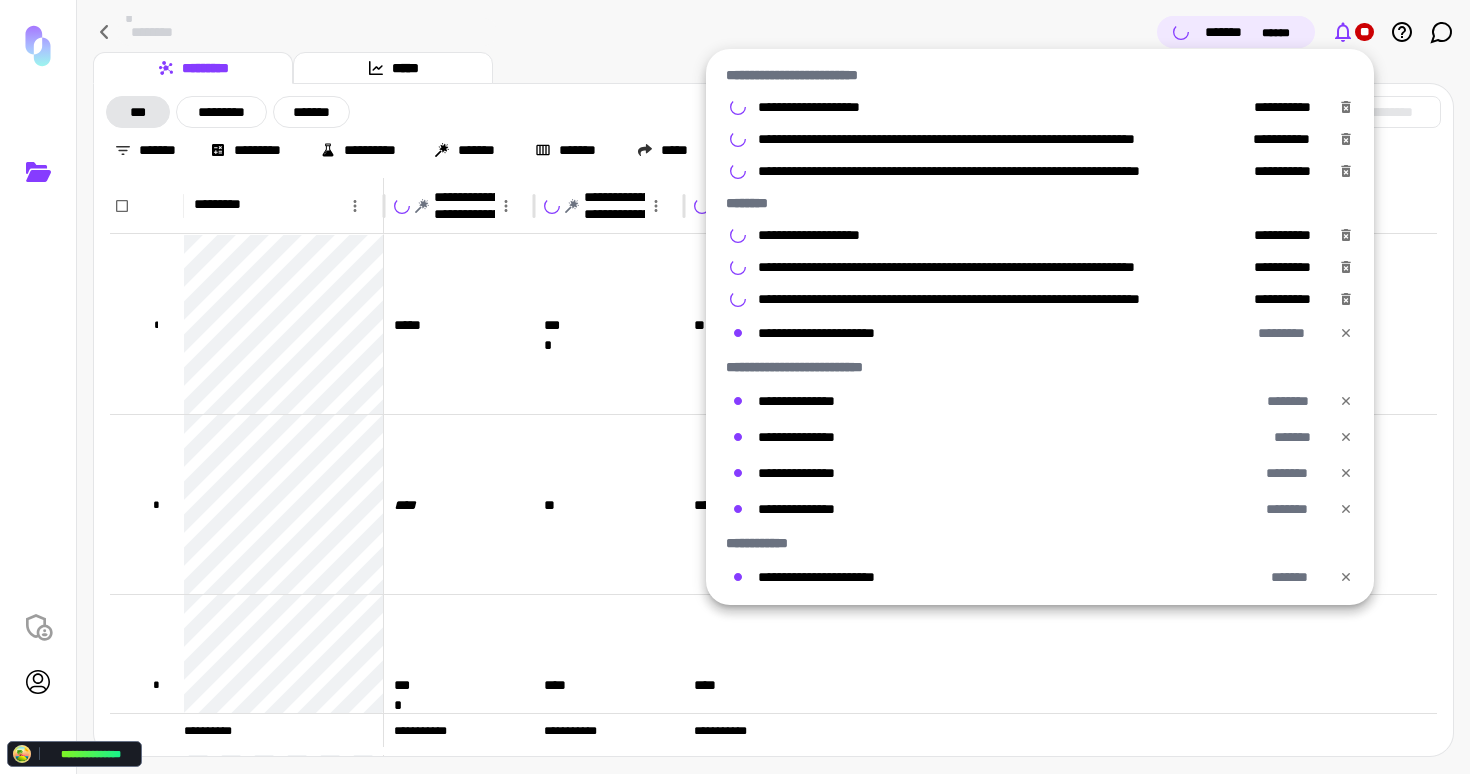 drag, startPoint x: 1348, startPoint y: 404, endPoint x: 1355, endPoint y: 423, distance: 20.248457 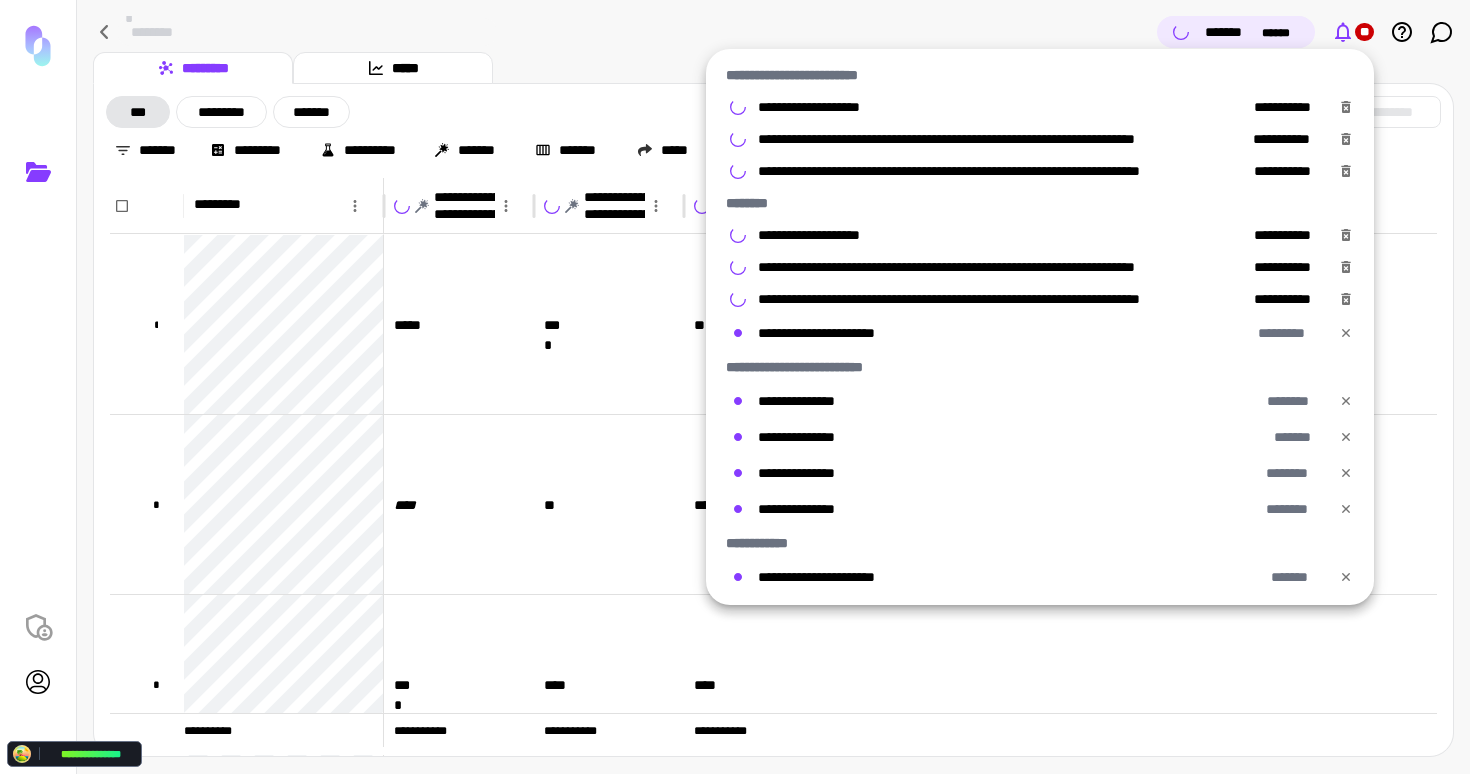 click 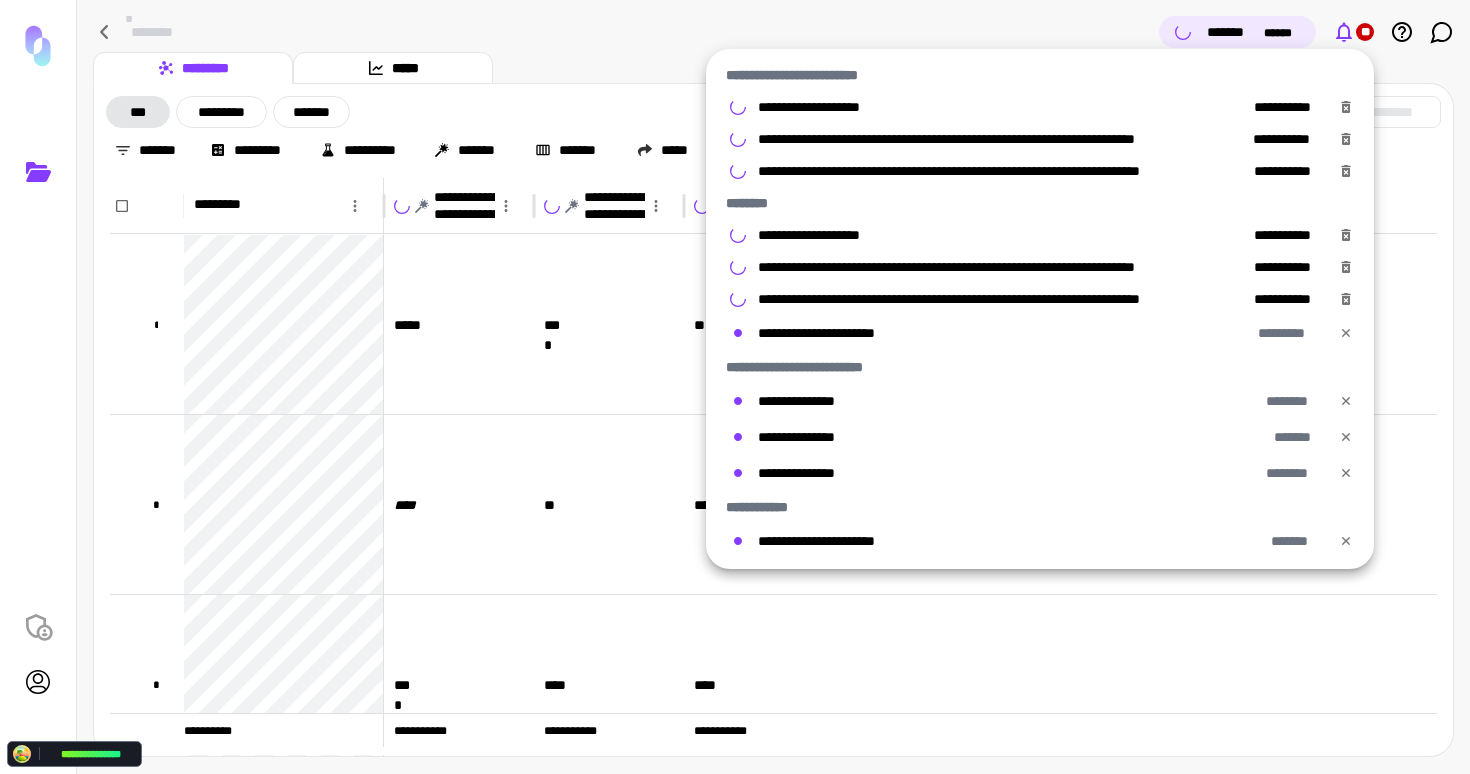 drag, startPoint x: 1346, startPoint y: 432, endPoint x: 1346, endPoint y: 455, distance: 23 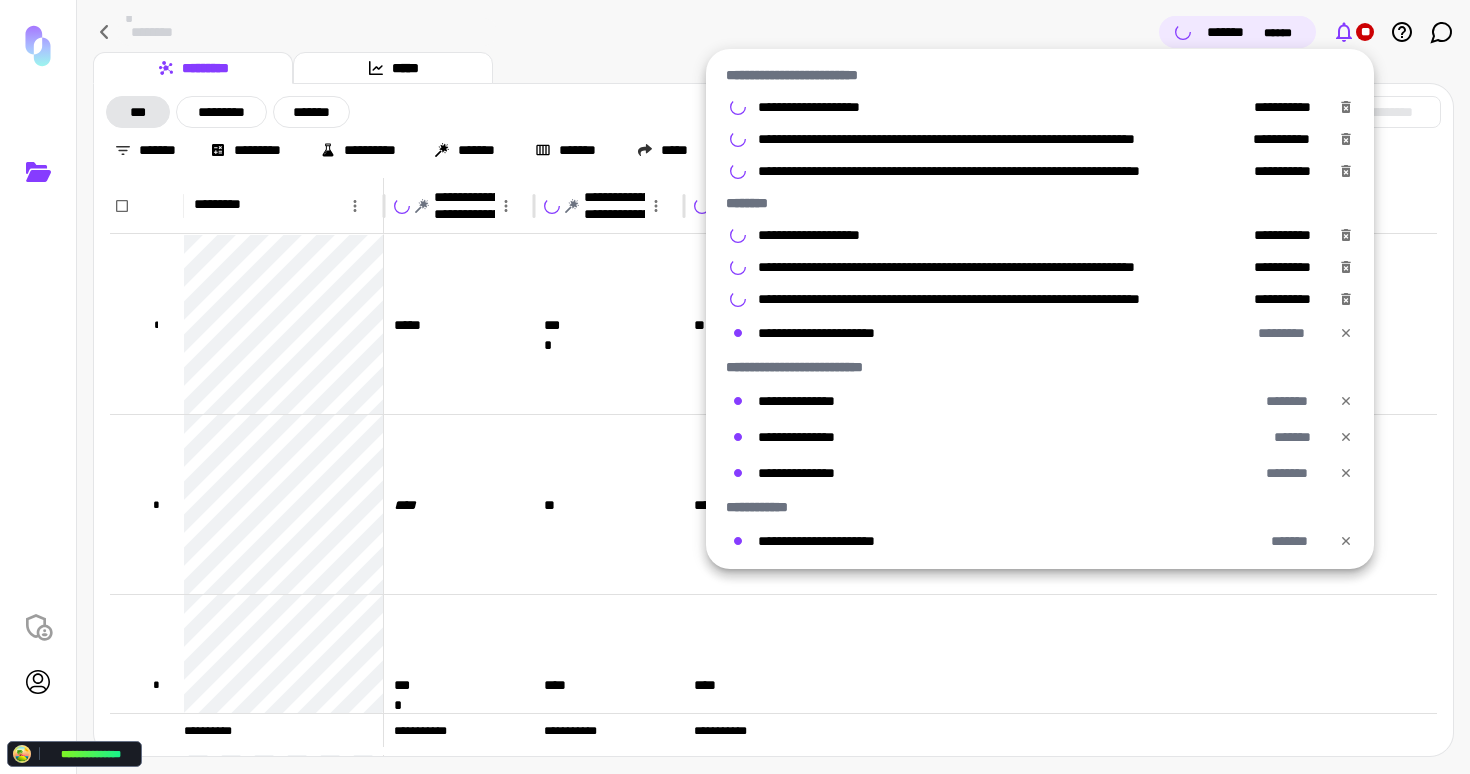 click 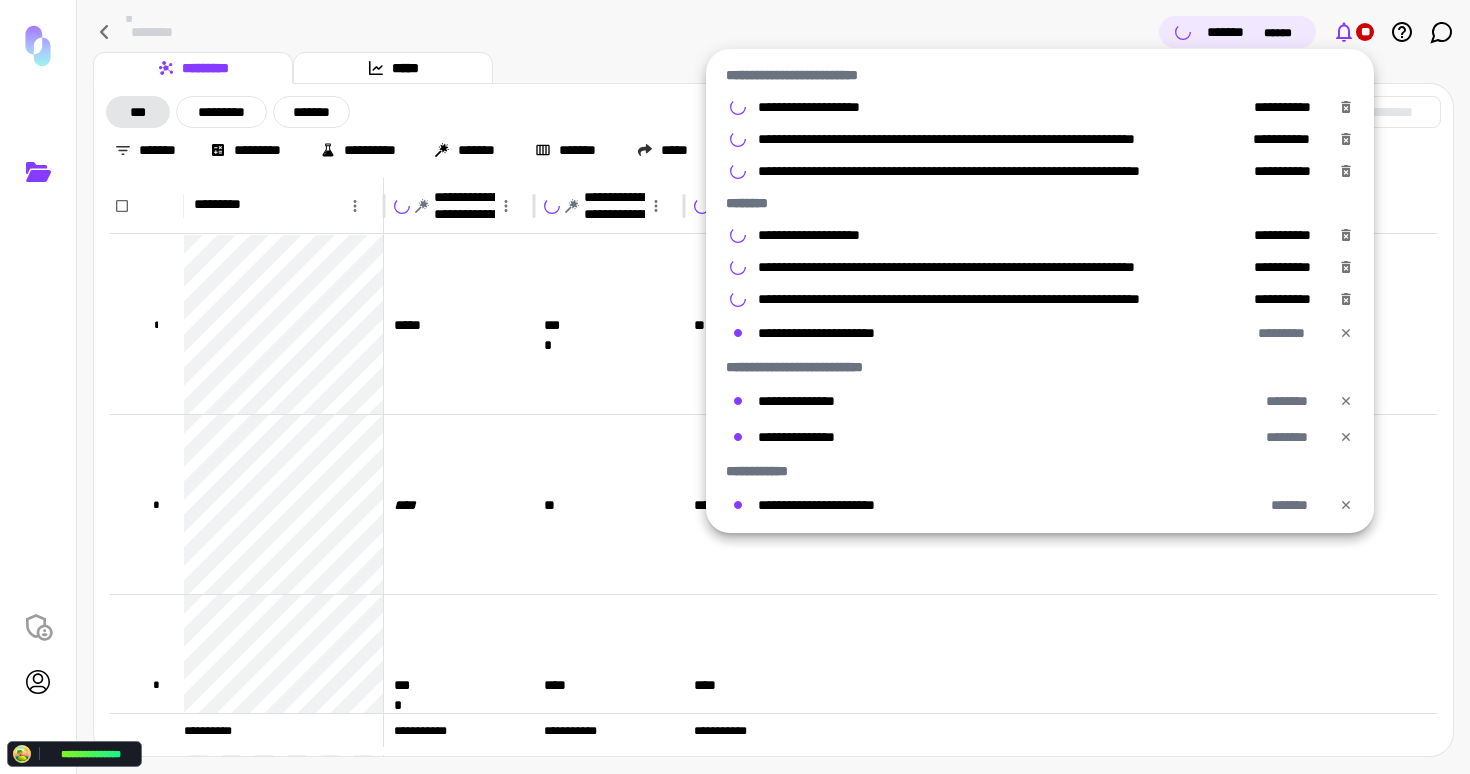 click 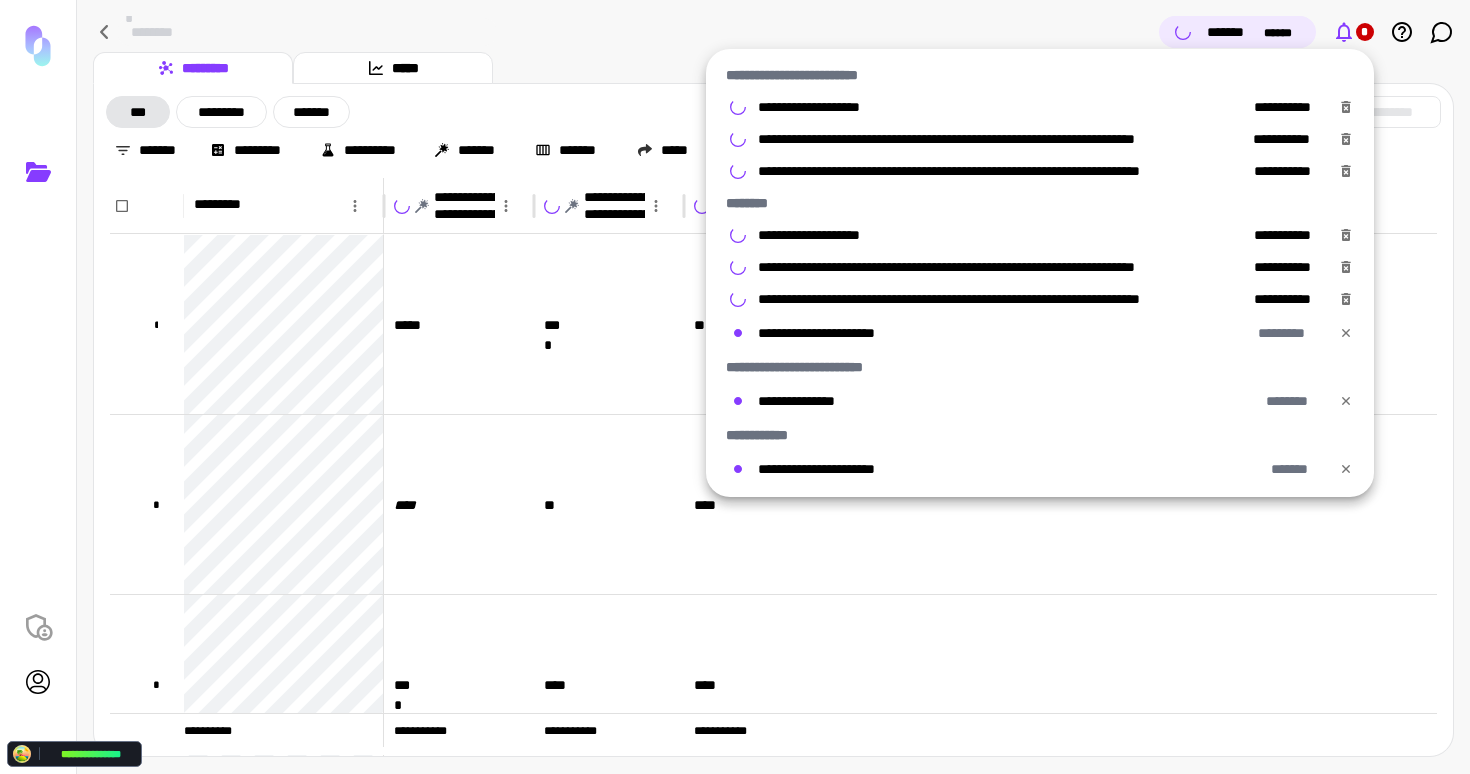 click 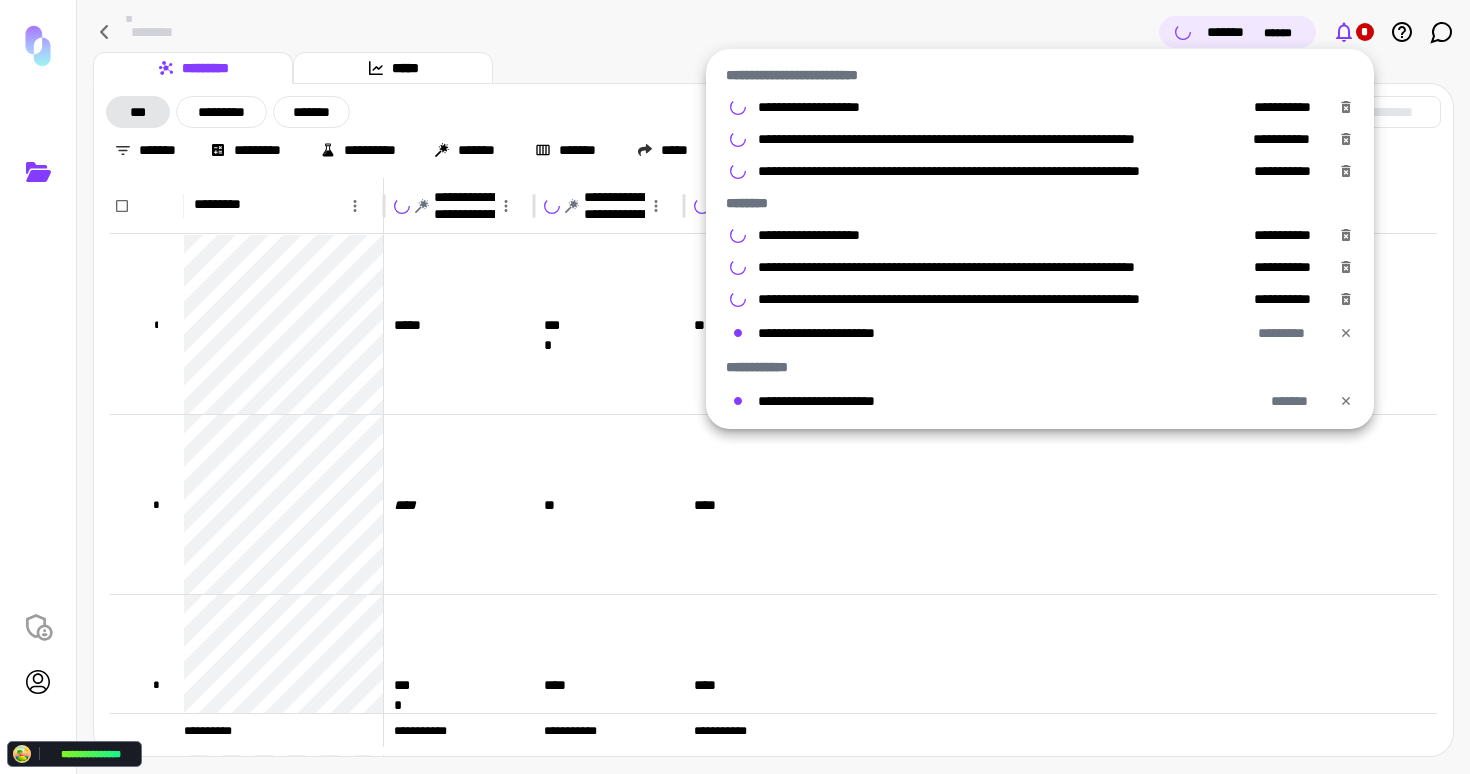 click 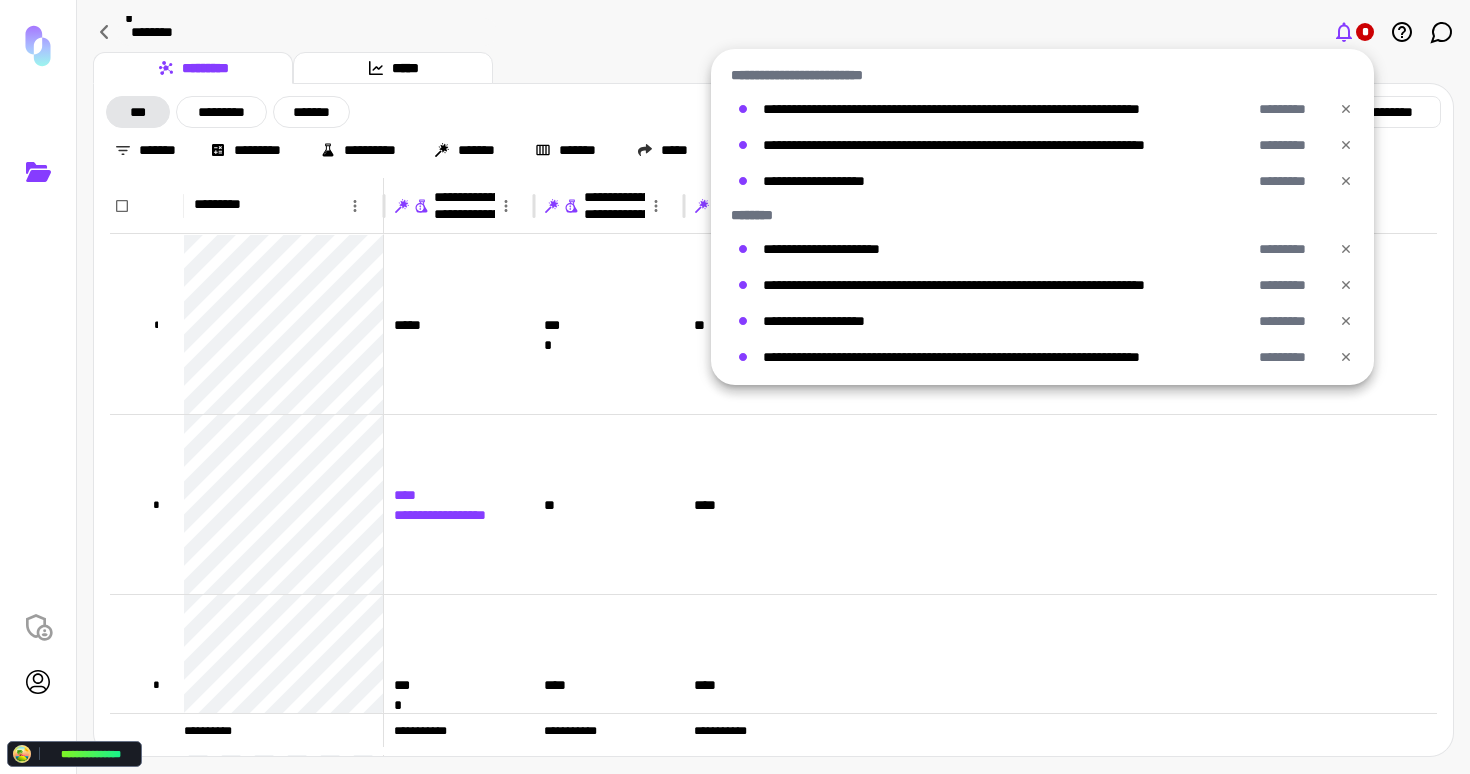 drag, startPoint x: 576, startPoint y: 379, endPoint x: 473, endPoint y: 304, distance: 127.41271 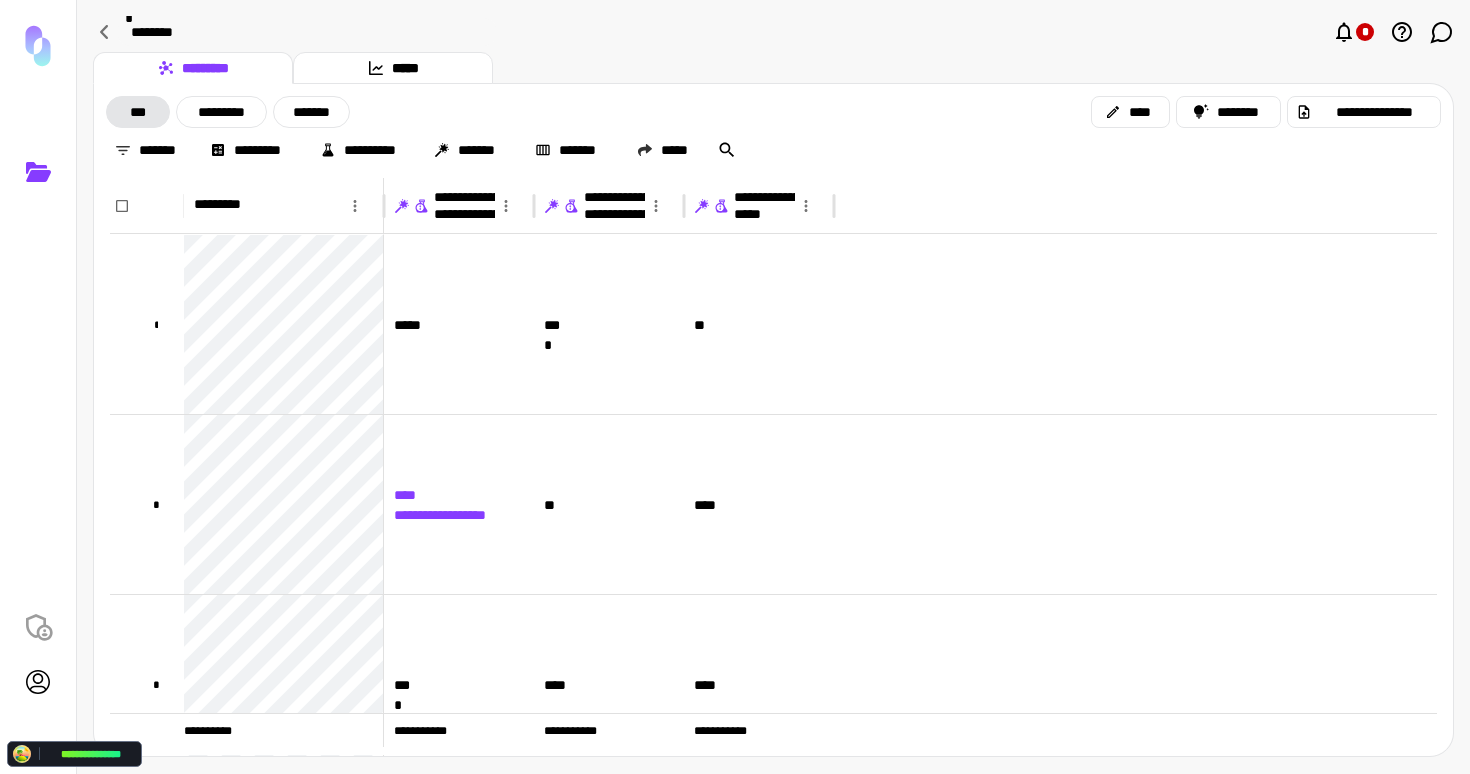 click on "**********" at bounding box center (735, 387) 